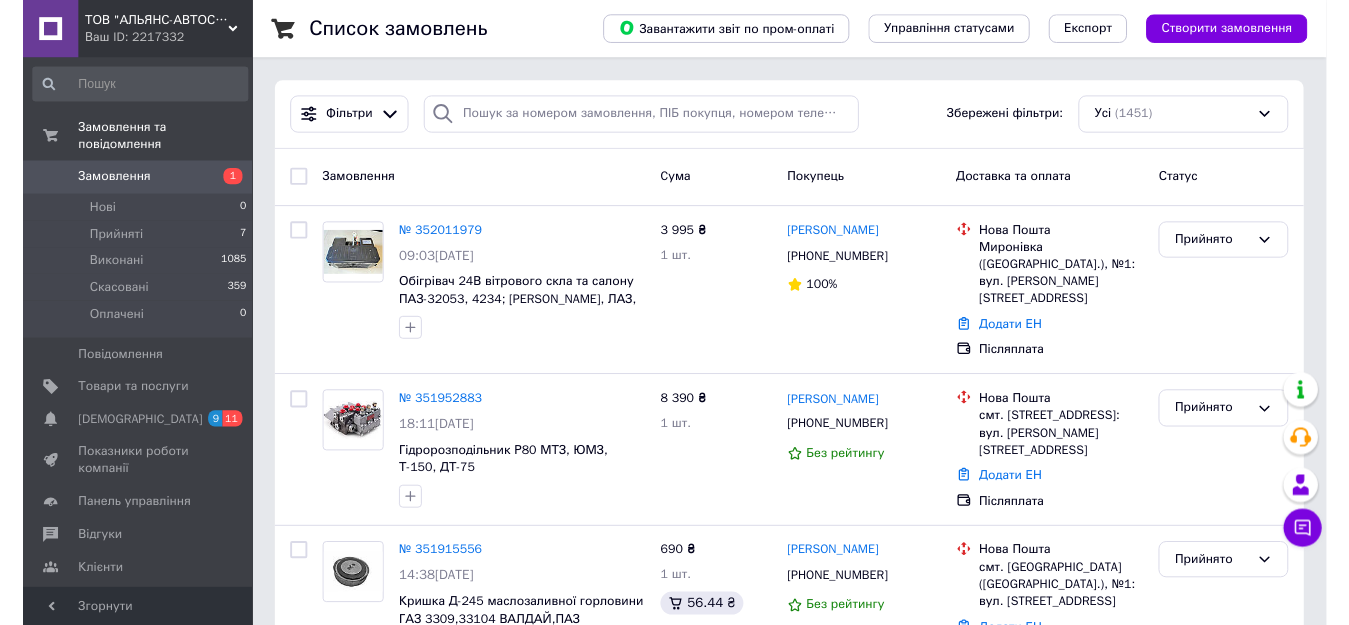scroll, scrollTop: 0, scrollLeft: 0, axis: both 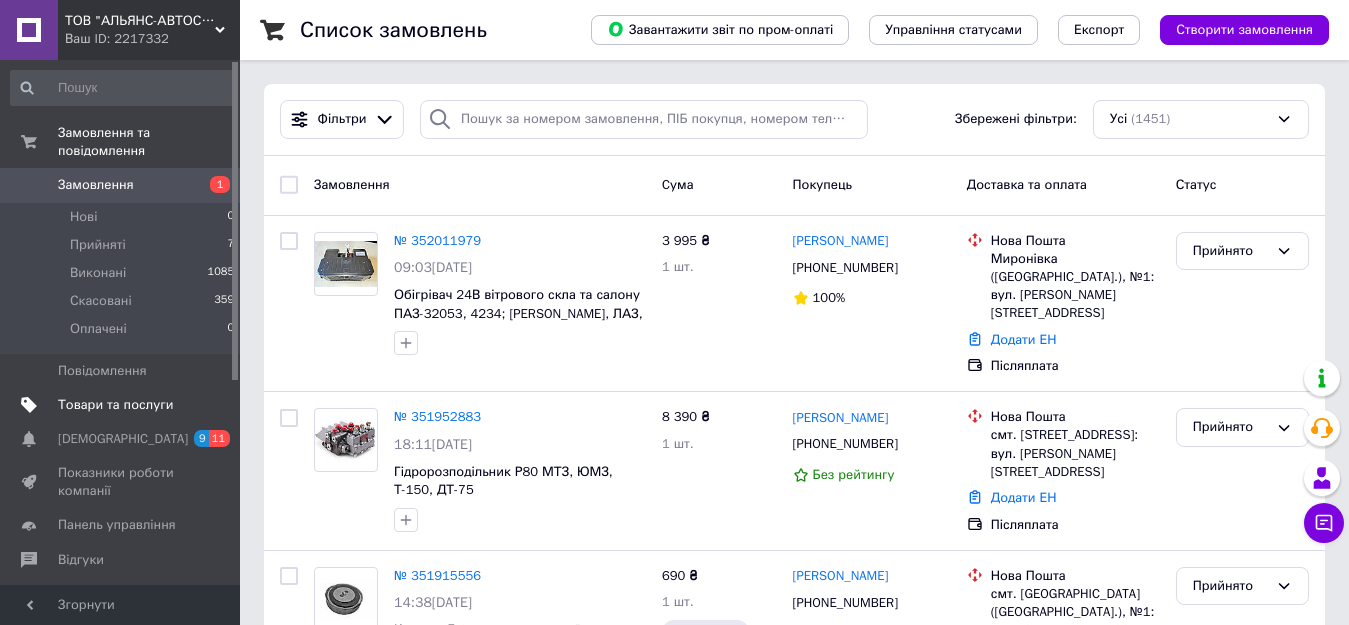 click on "Товари та послуги" at bounding box center [115, 405] 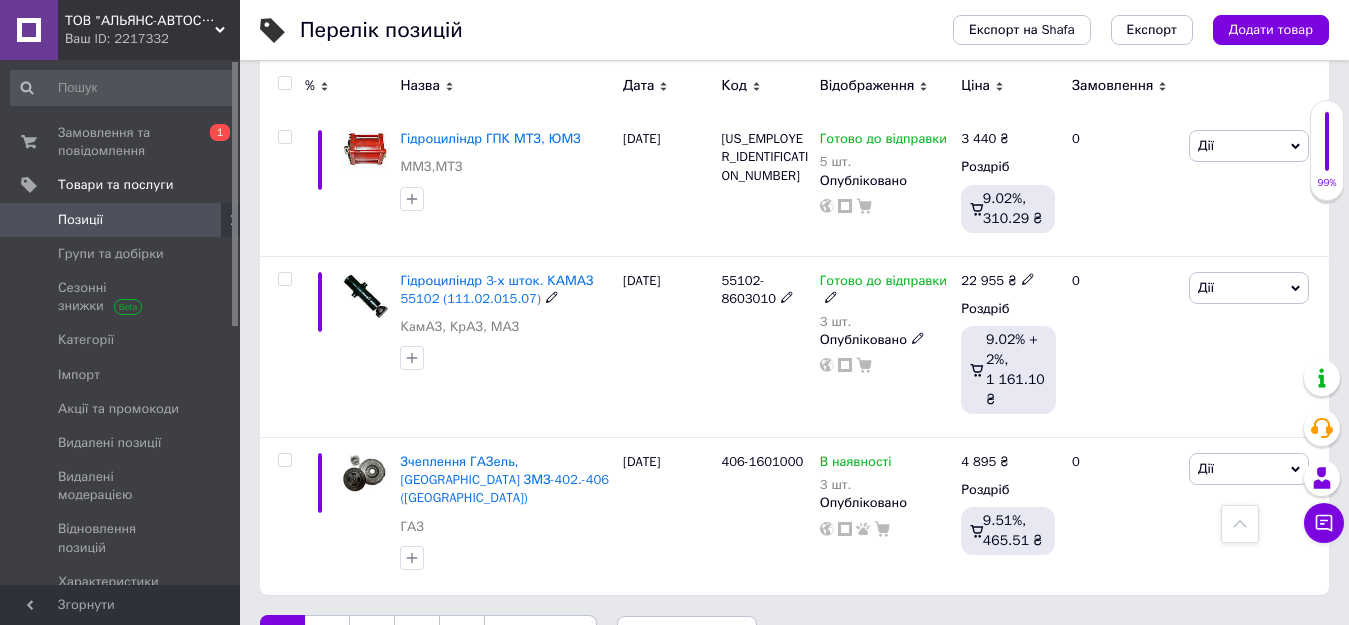 scroll, scrollTop: 2806, scrollLeft: 0, axis: vertical 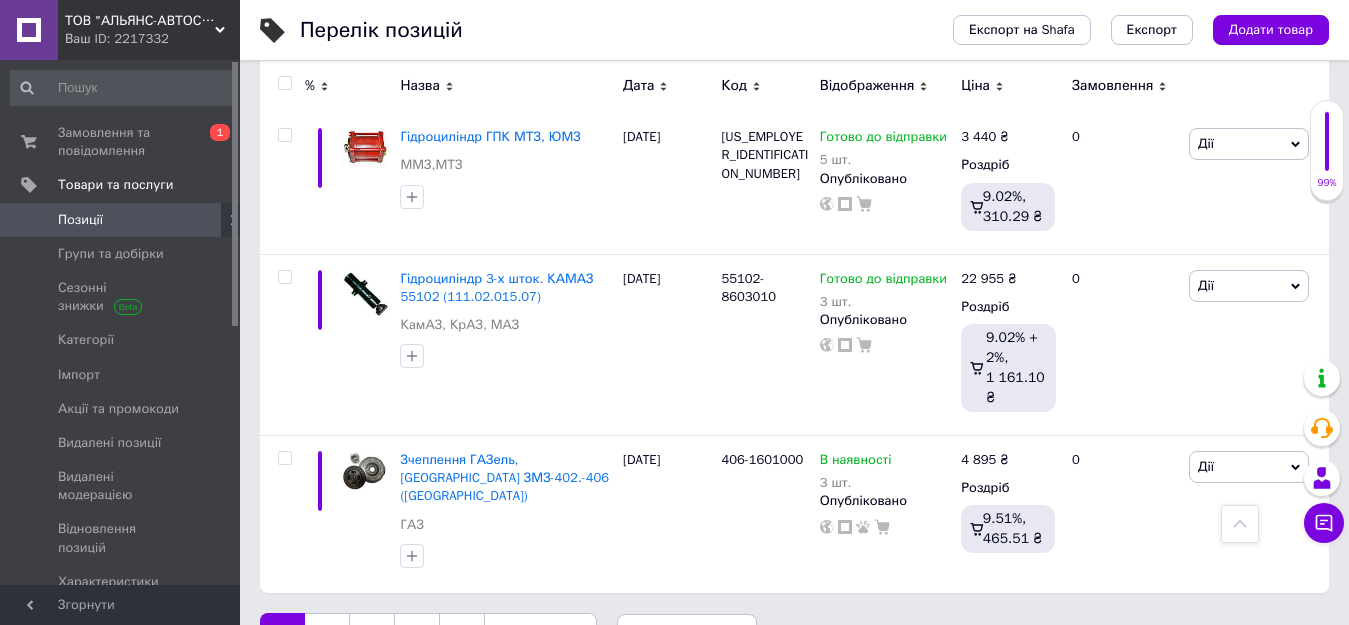 click on "2" at bounding box center (327, 634) 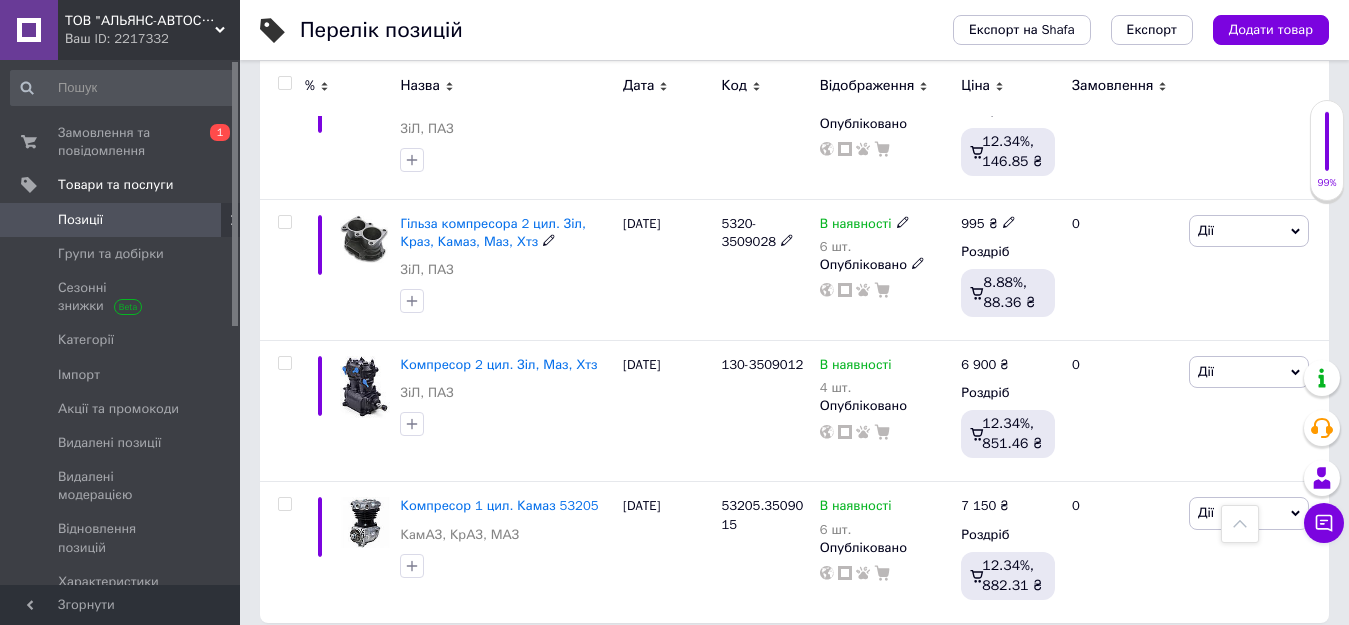 scroll, scrollTop: 2804, scrollLeft: 0, axis: vertical 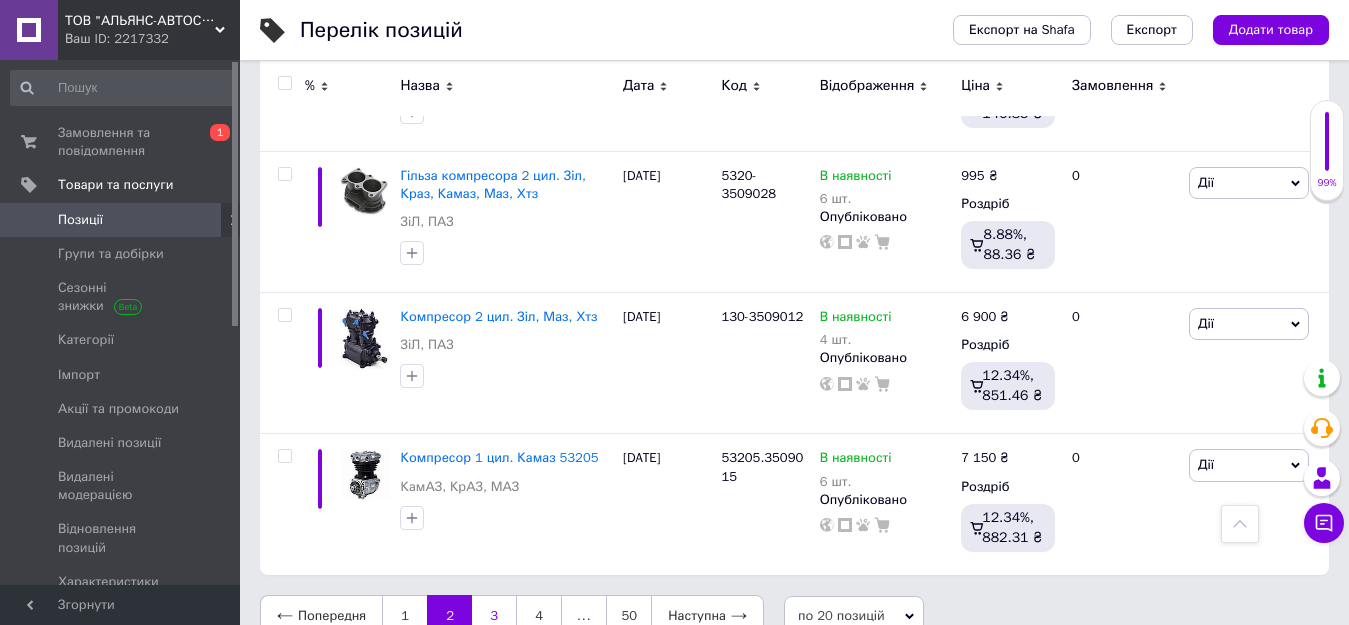 click on "3" at bounding box center (494, 616) 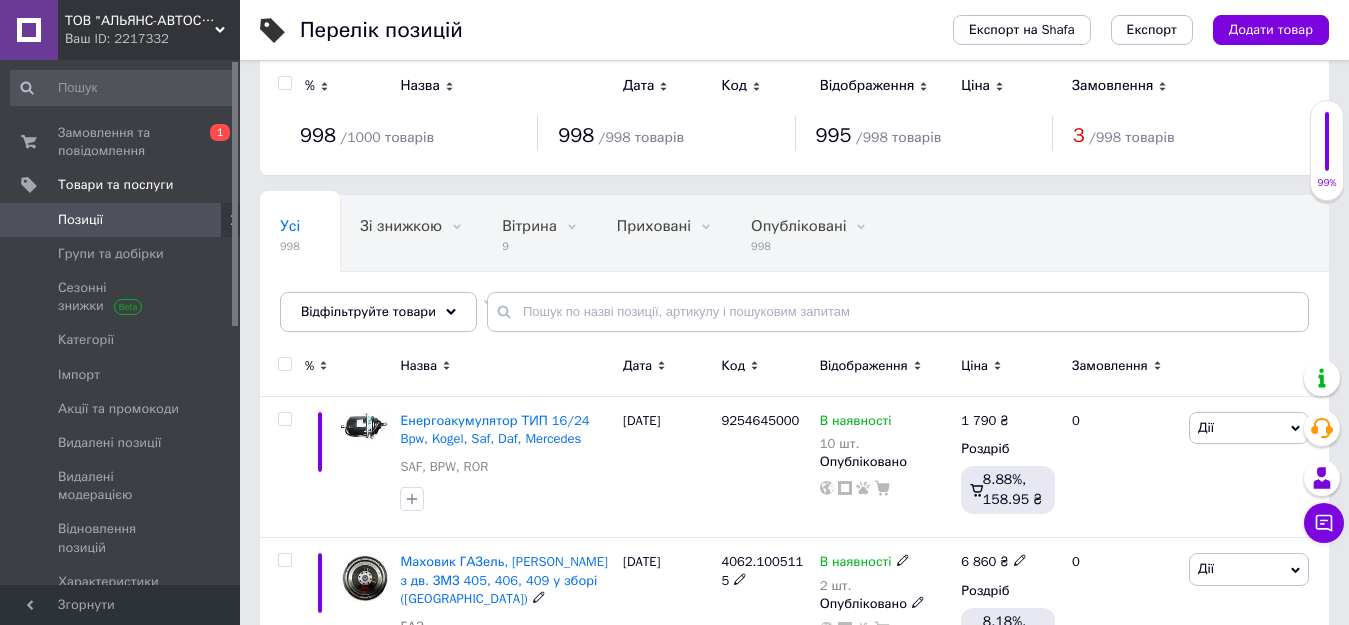 scroll, scrollTop: 0, scrollLeft: 0, axis: both 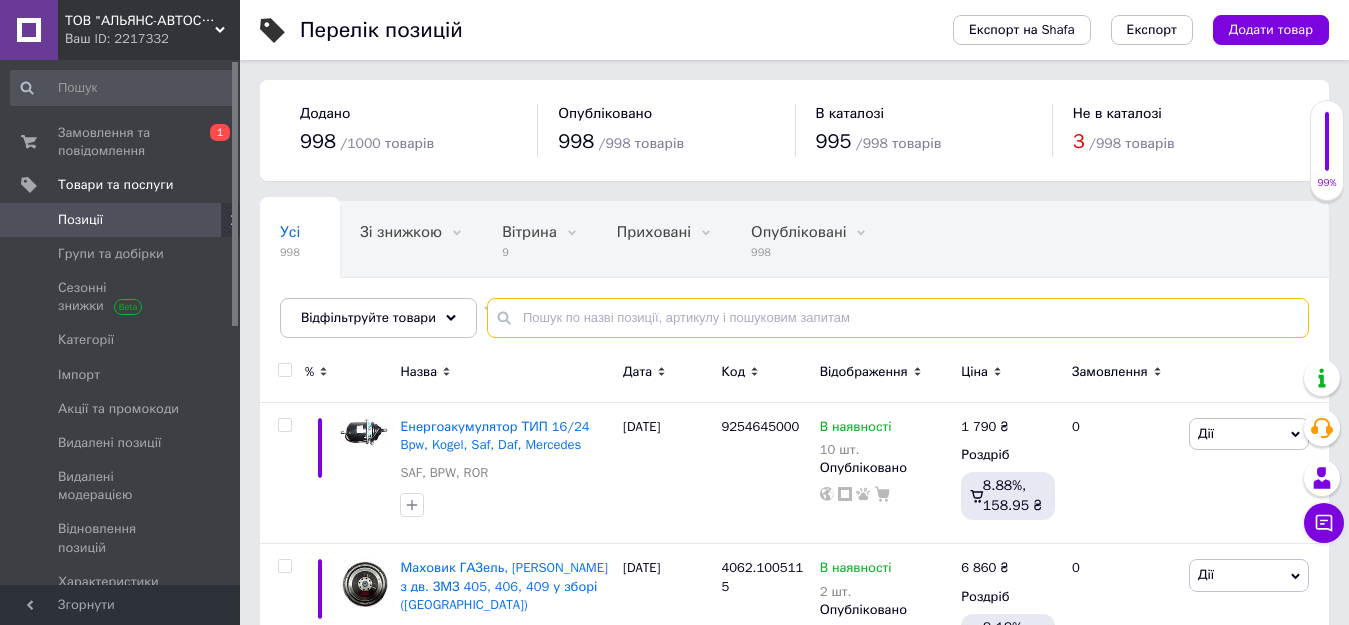 click at bounding box center [898, 318] 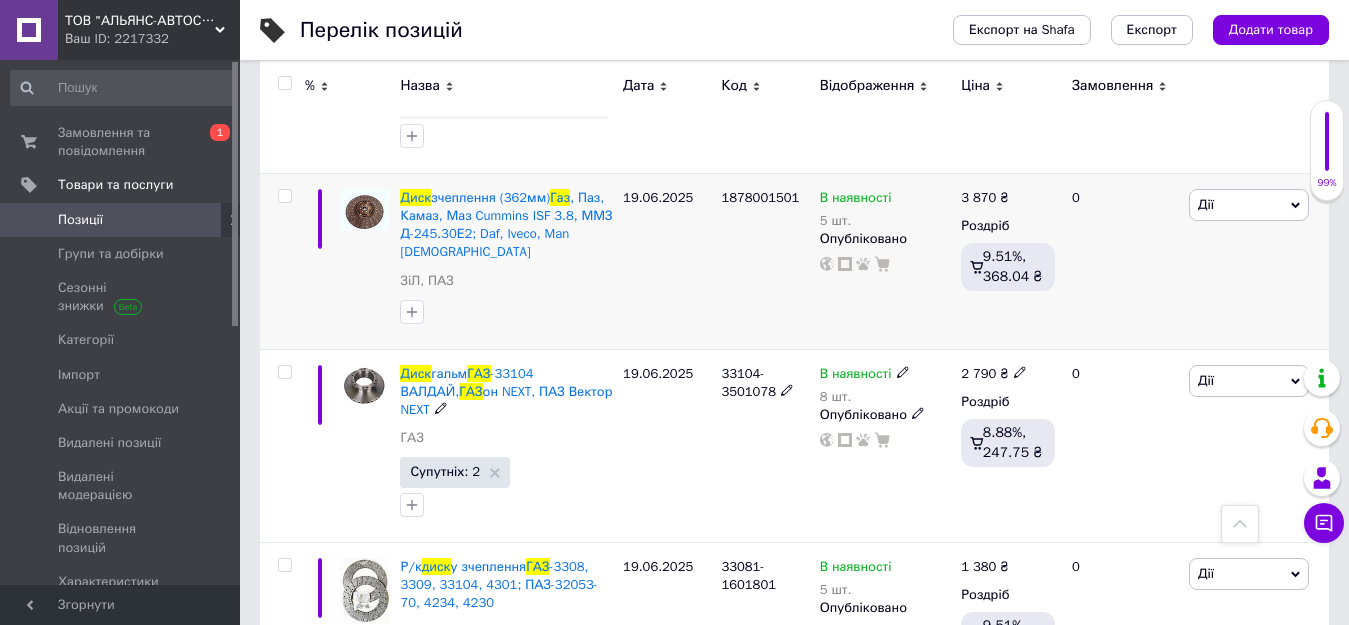 scroll, scrollTop: 496, scrollLeft: 0, axis: vertical 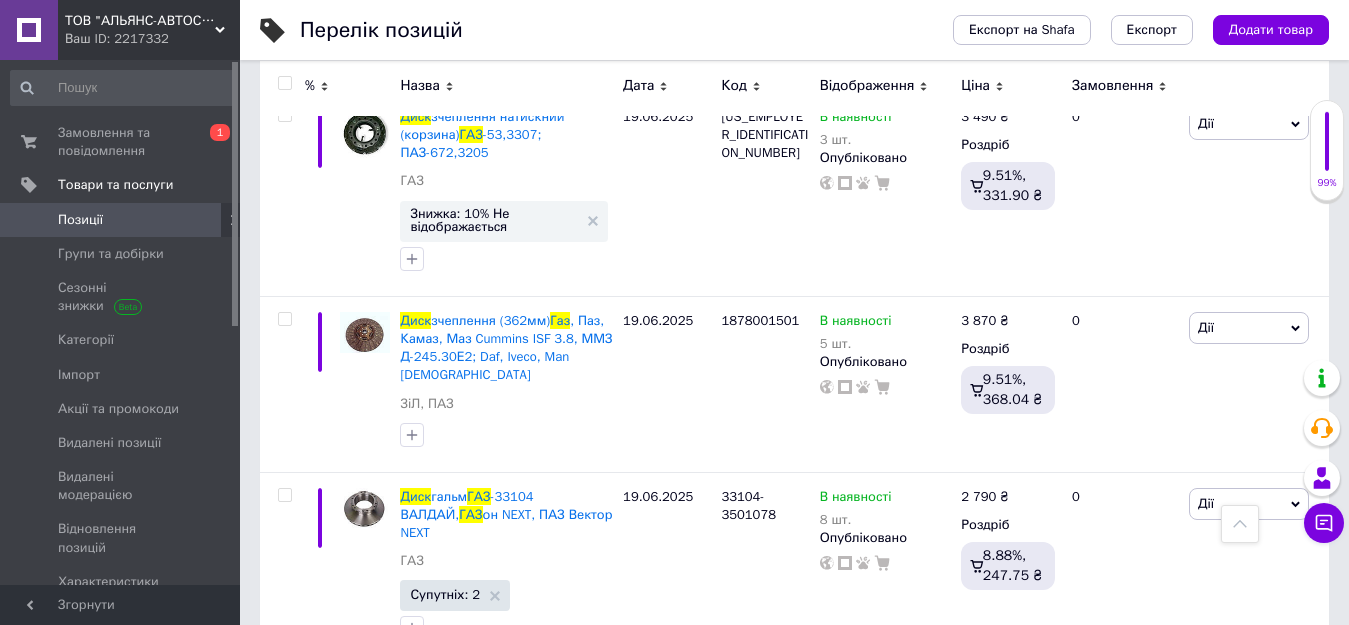 type on "диск газ" 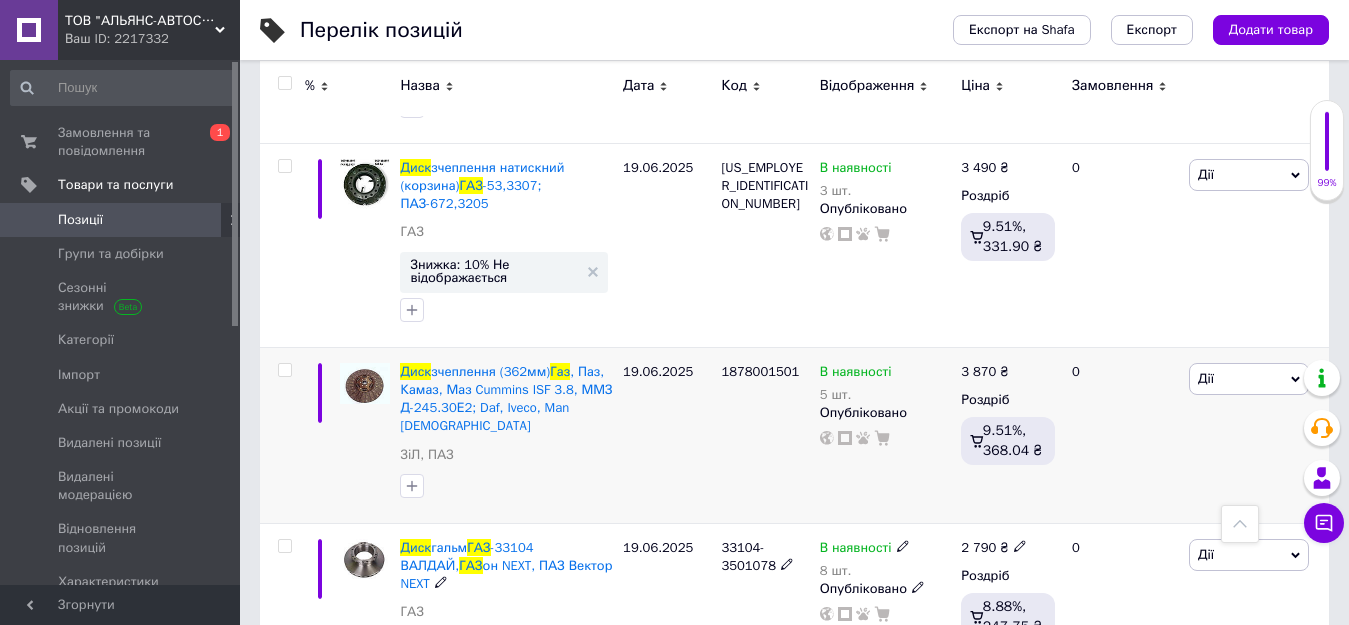 scroll, scrollTop: 442, scrollLeft: 0, axis: vertical 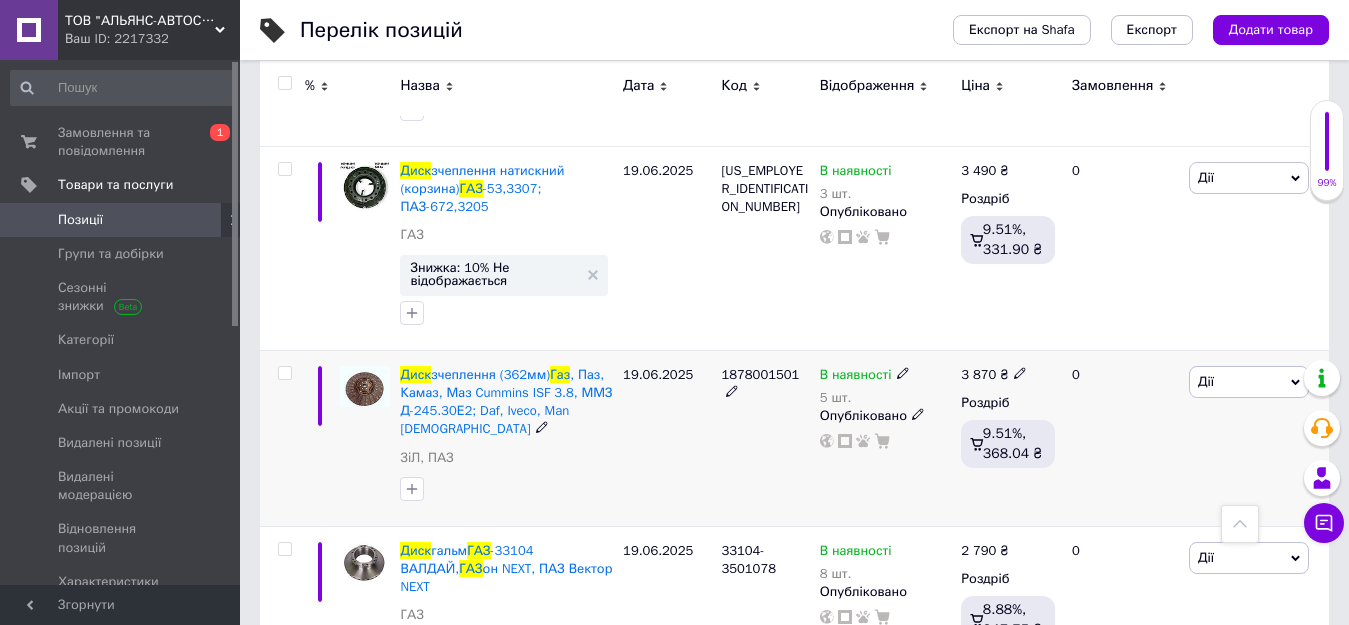 click on "3 870" at bounding box center (978, 374) 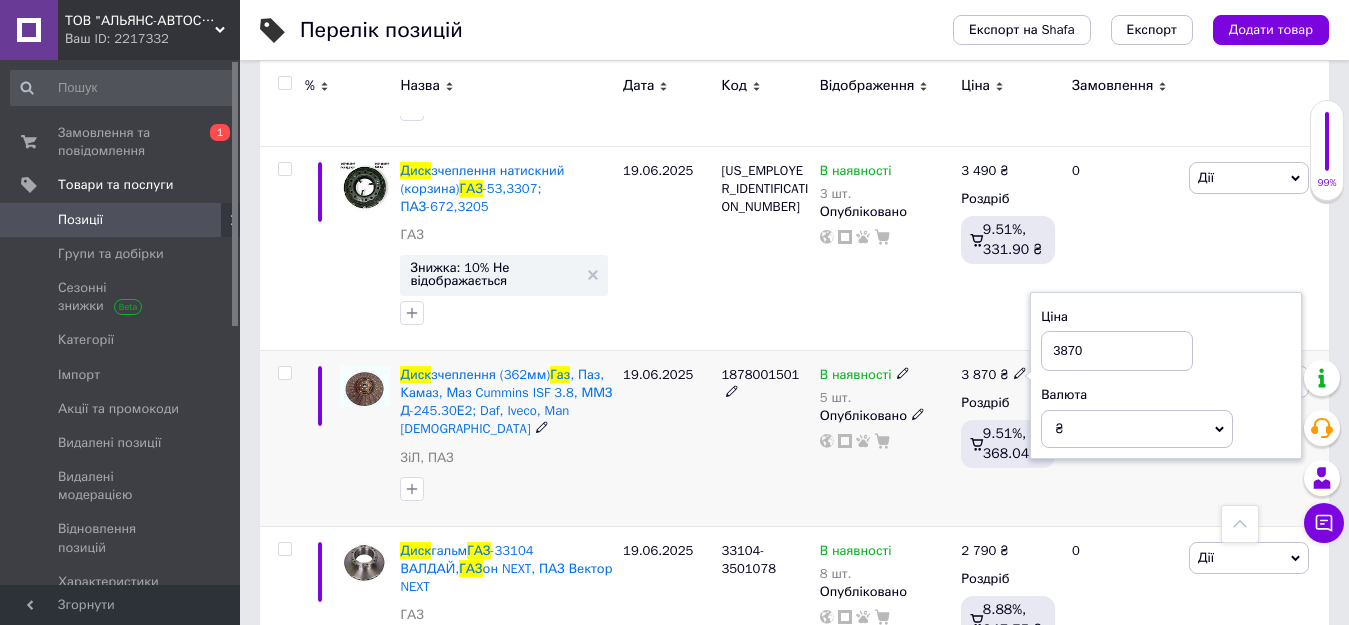 drag, startPoint x: 1067, startPoint y: 348, endPoint x: 1050, endPoint y: 348, distance: 17 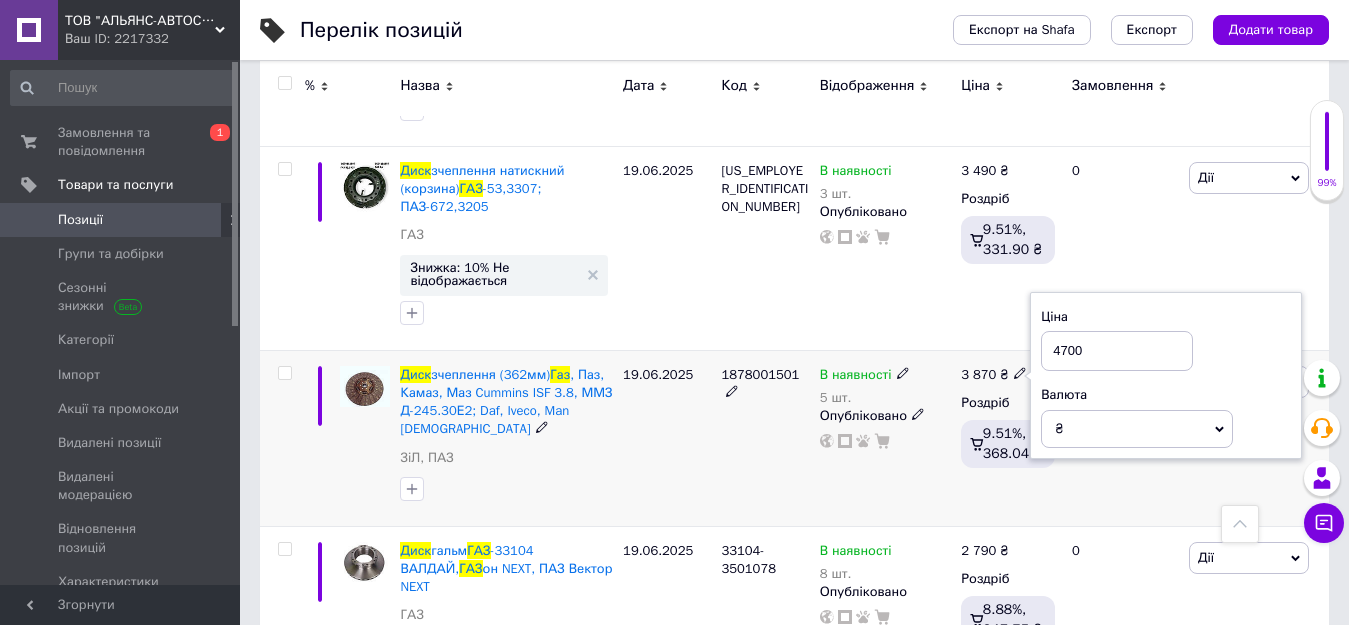 type on "4700" 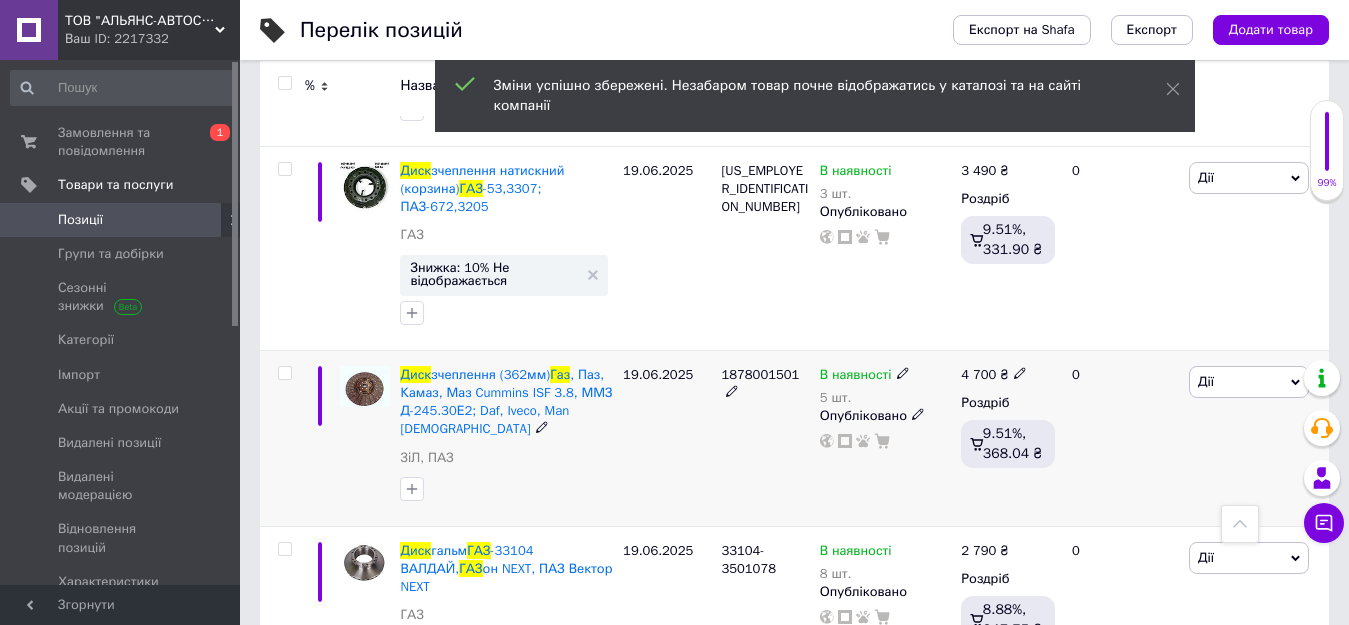 click on "В наявності" at bounding box center (856, 377) 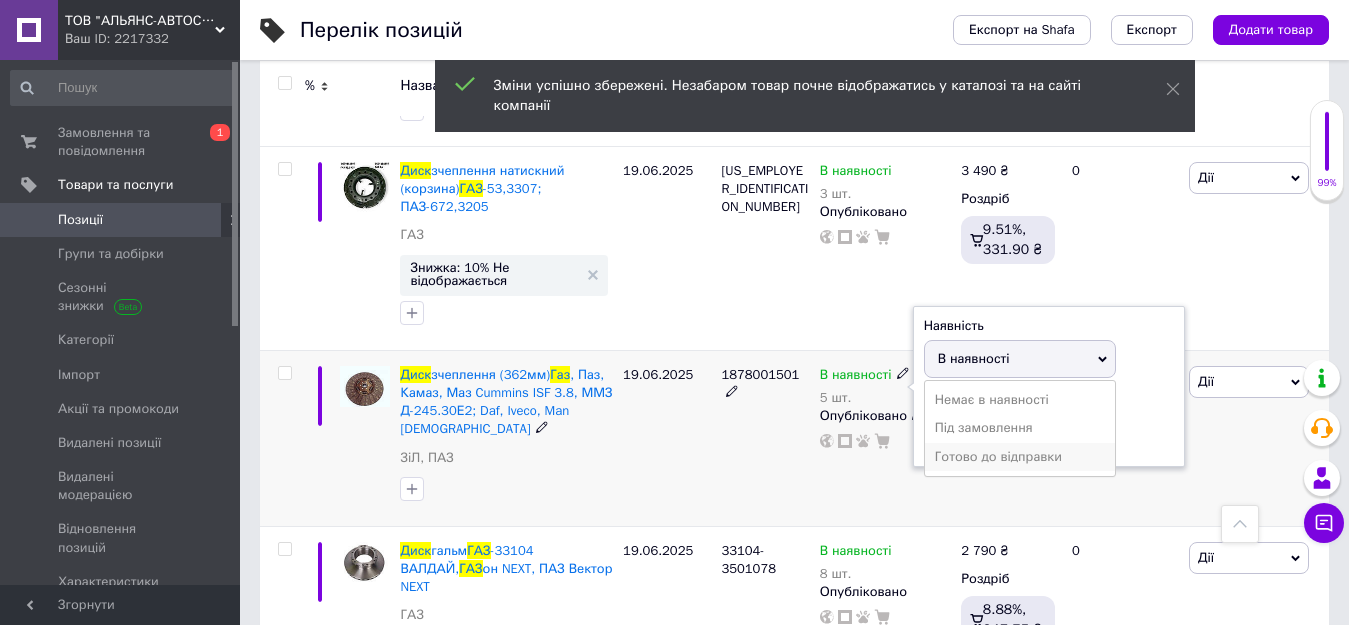 click on "Готово до відправки" at bounding box center [1020, 457] 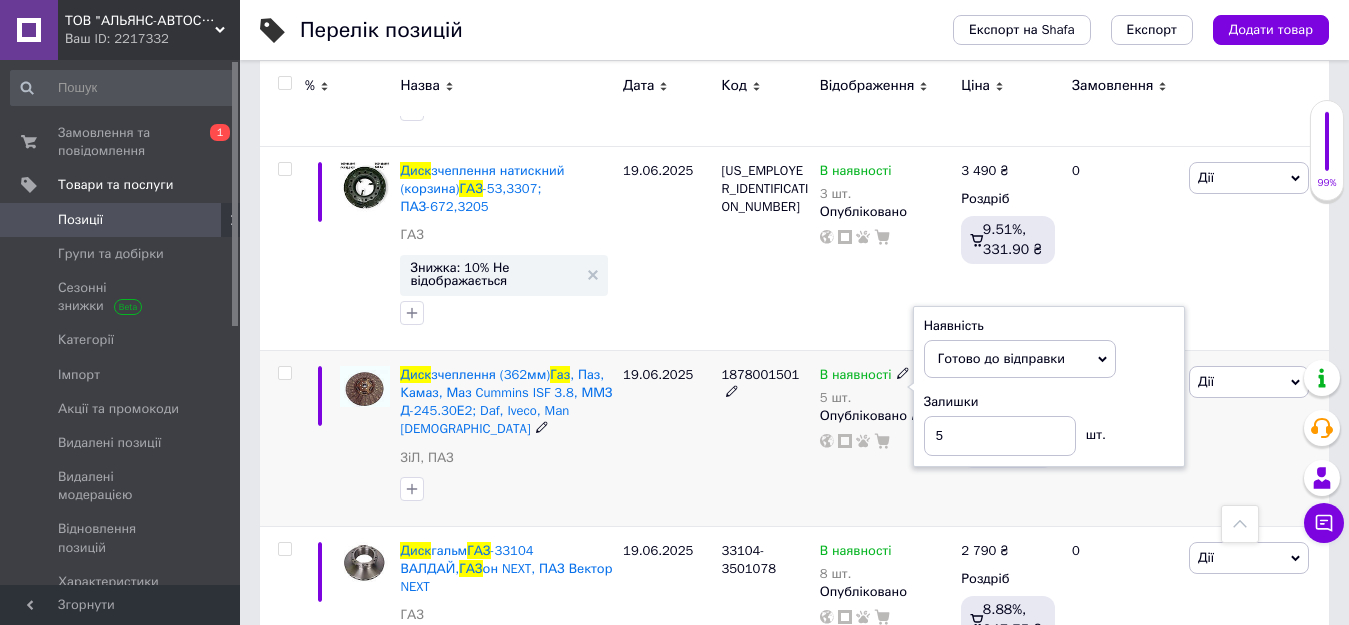 click on "1878001501" at bounding box center (765, 438) 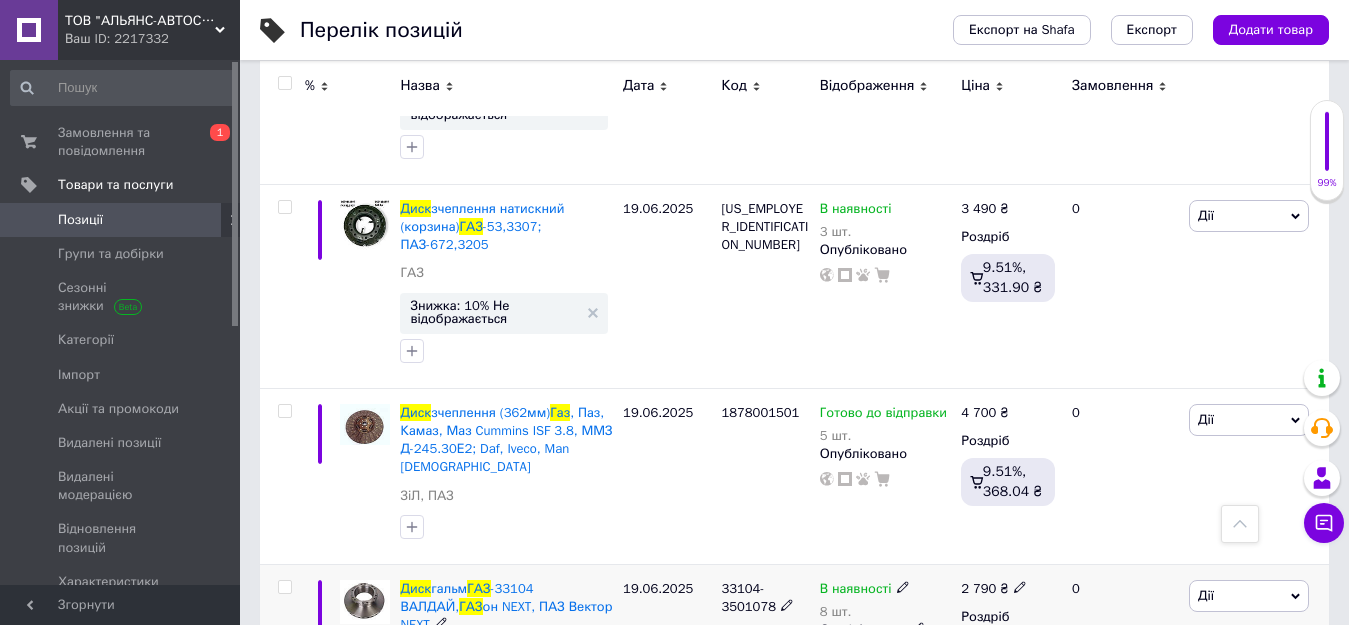 scroll, scrollTop: 0, scrollLeft: 0, axis: both 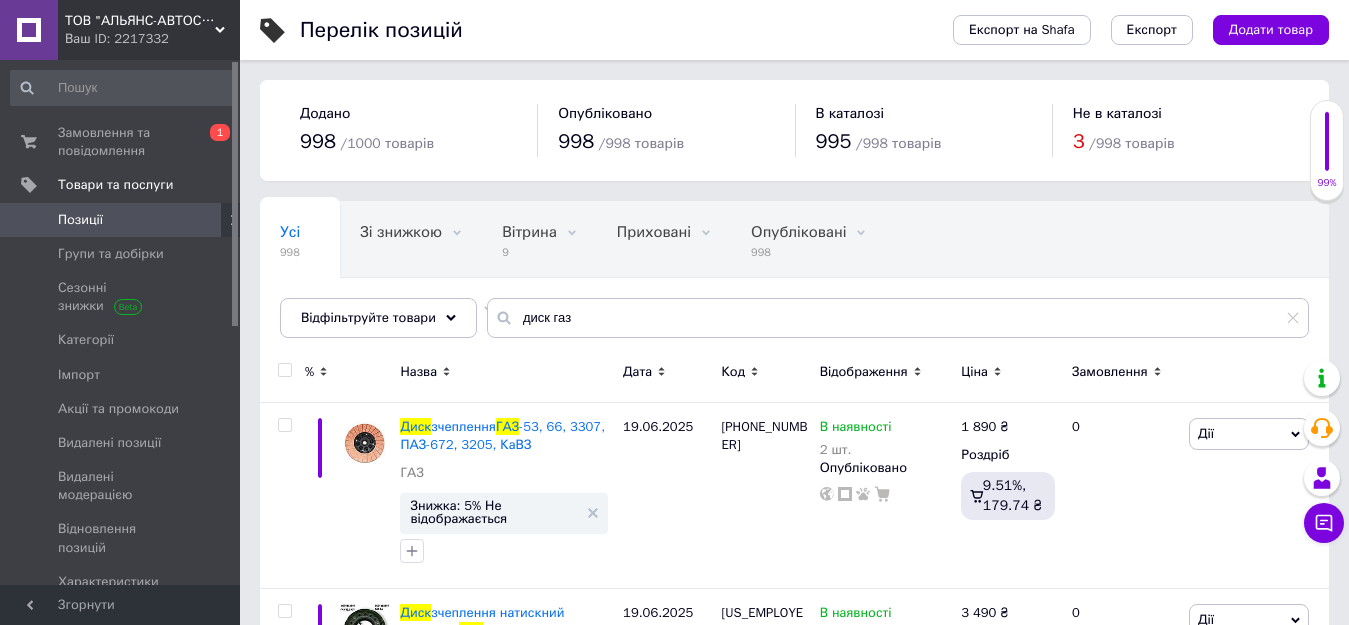 click on "Позиції" at bounding box center (80, 220) 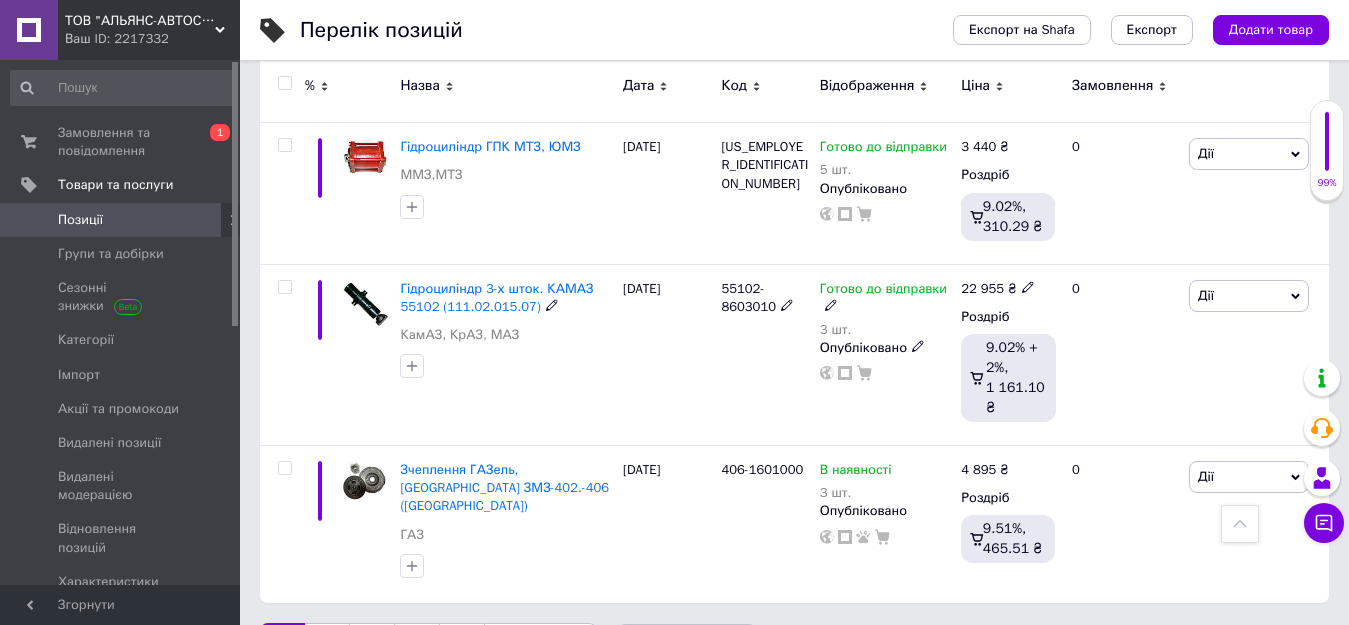 scroll, scrollTop: 2806, scrollLeft: 0, axis: vertical 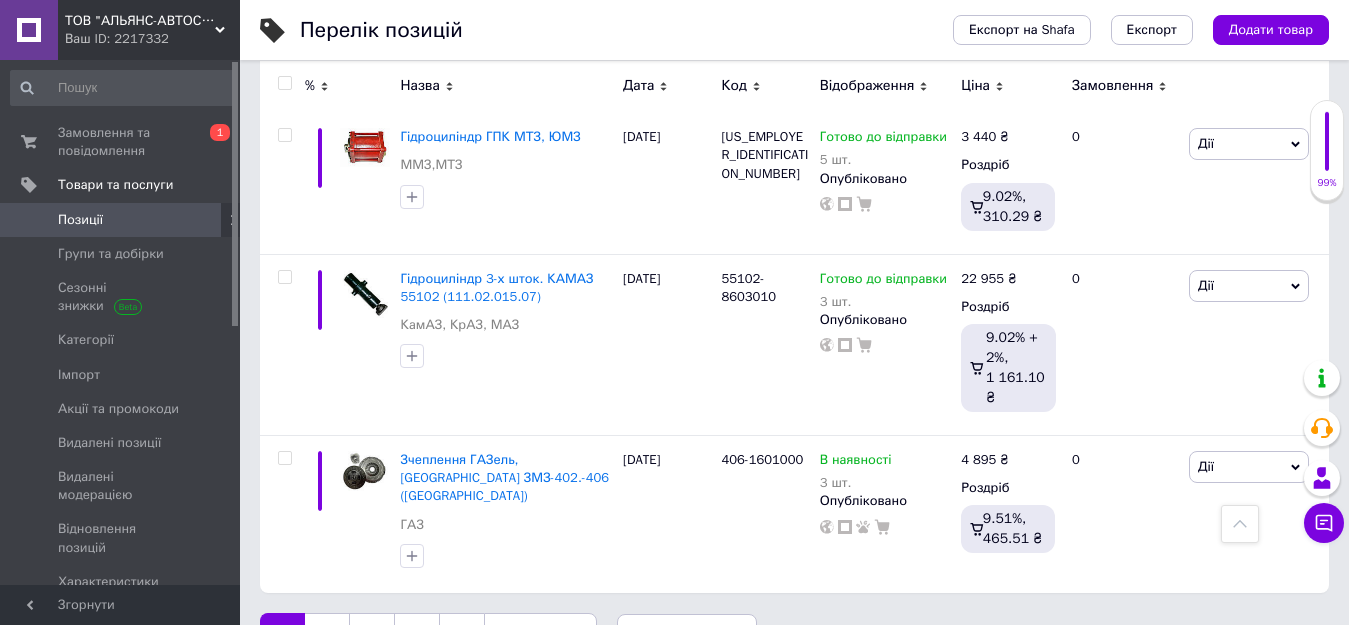 click on "2" at bounding box center [327, 634] 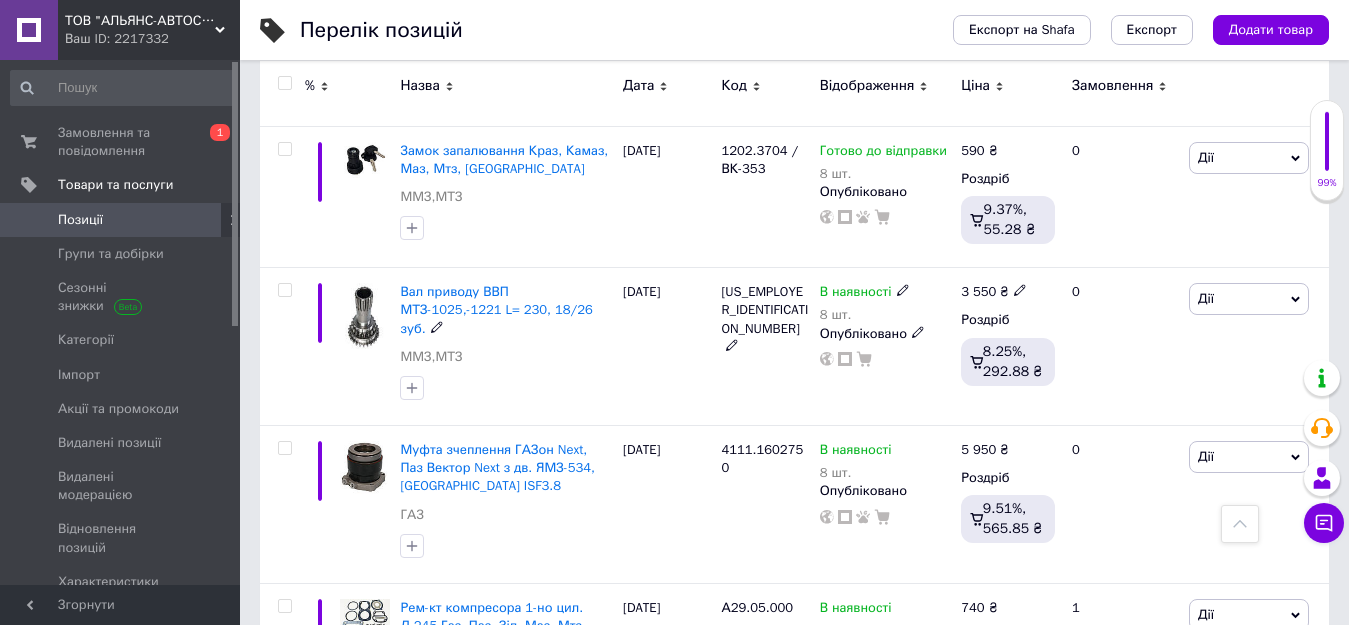 scroll, scrollTop: 1437, scrollLeft: 0, axis: vertical 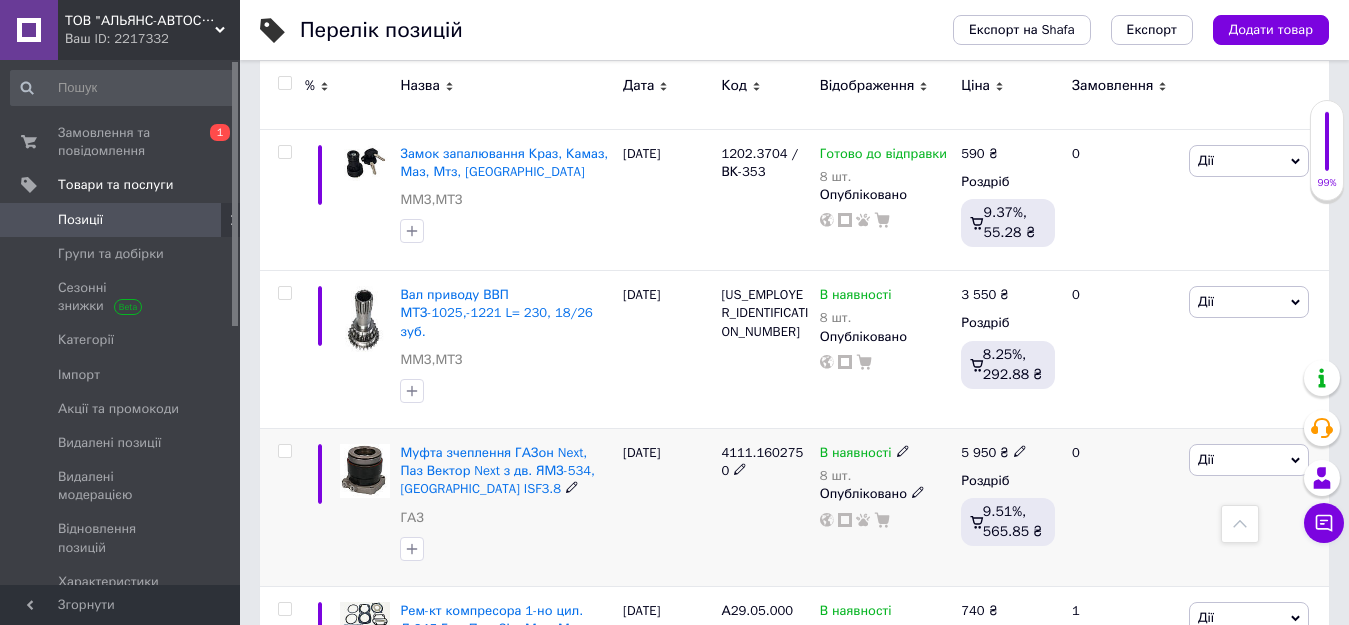 click on "В наявності" at bounding box center (856, 455) 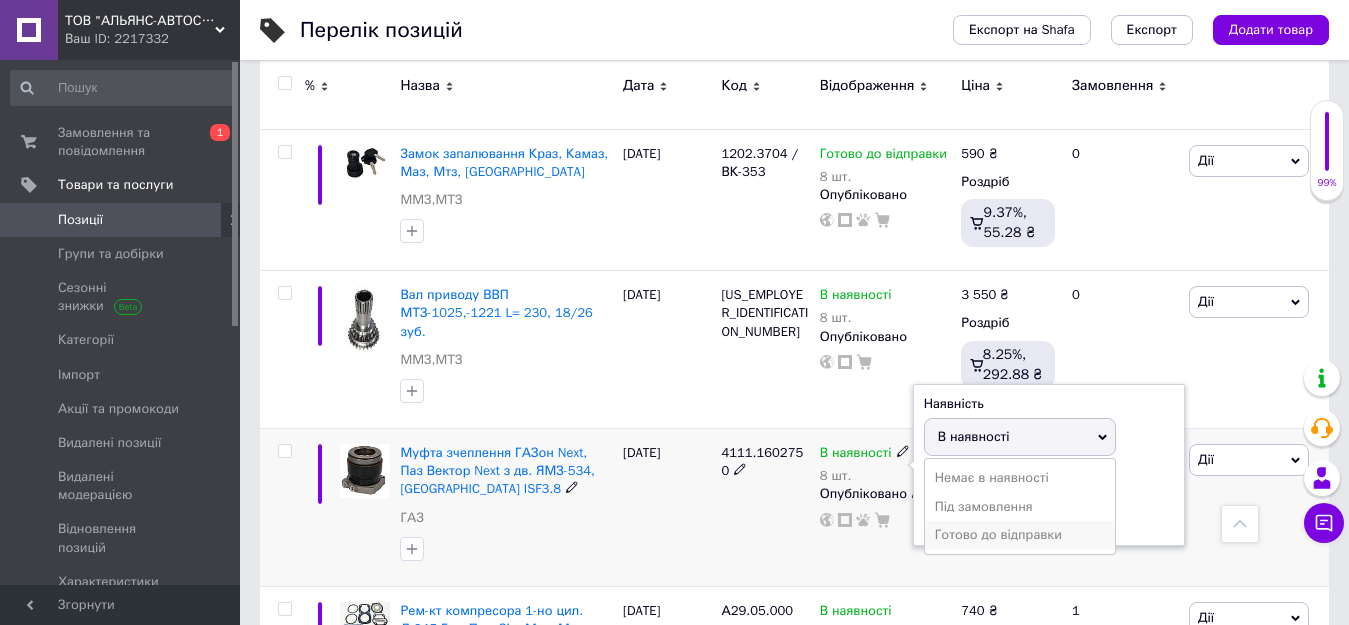 click on "Готово до відправки" at bounding box center (1020, 535) 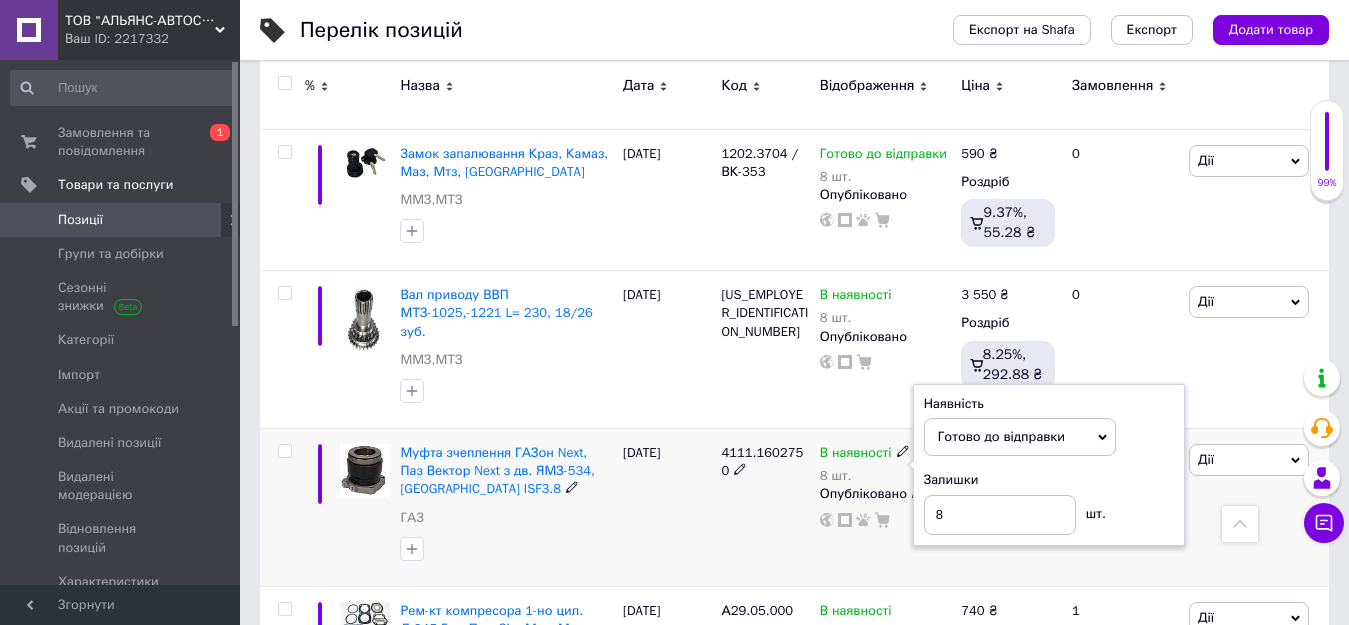 click on "Муфта зчеплення ГАЗон Next, Паз Вектор Next з дв. ЯМЗ-534, Cummins ISF3.8 ГАЗ" at bounding box center [506, 490] 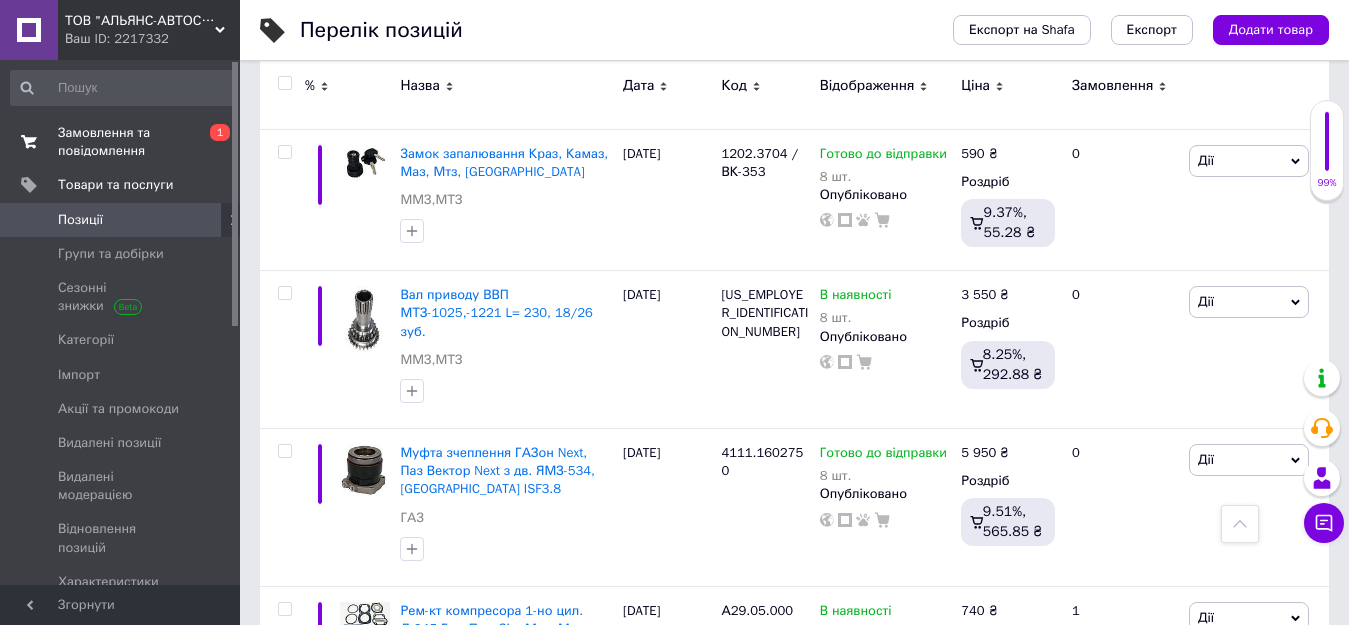click on "Замовлення та повідомлення" at bounding box center (121, 142) 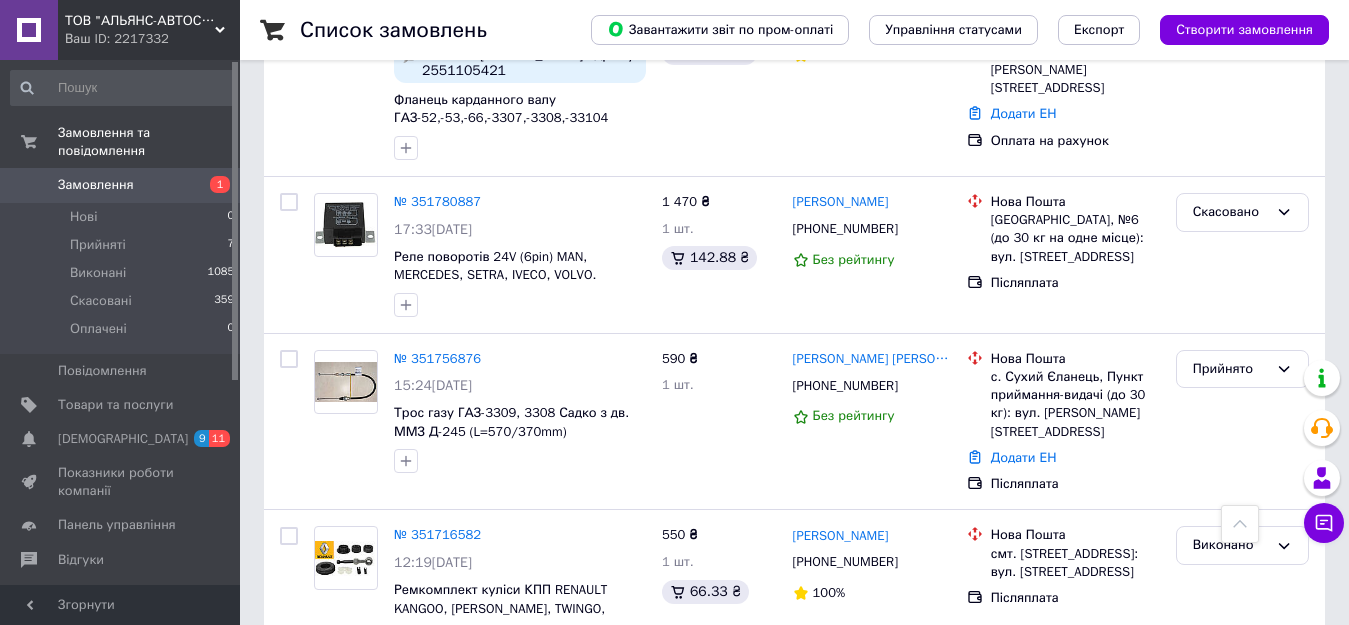 scroll, scrollTop: 738, scrollLeft: 0, axis: vertical 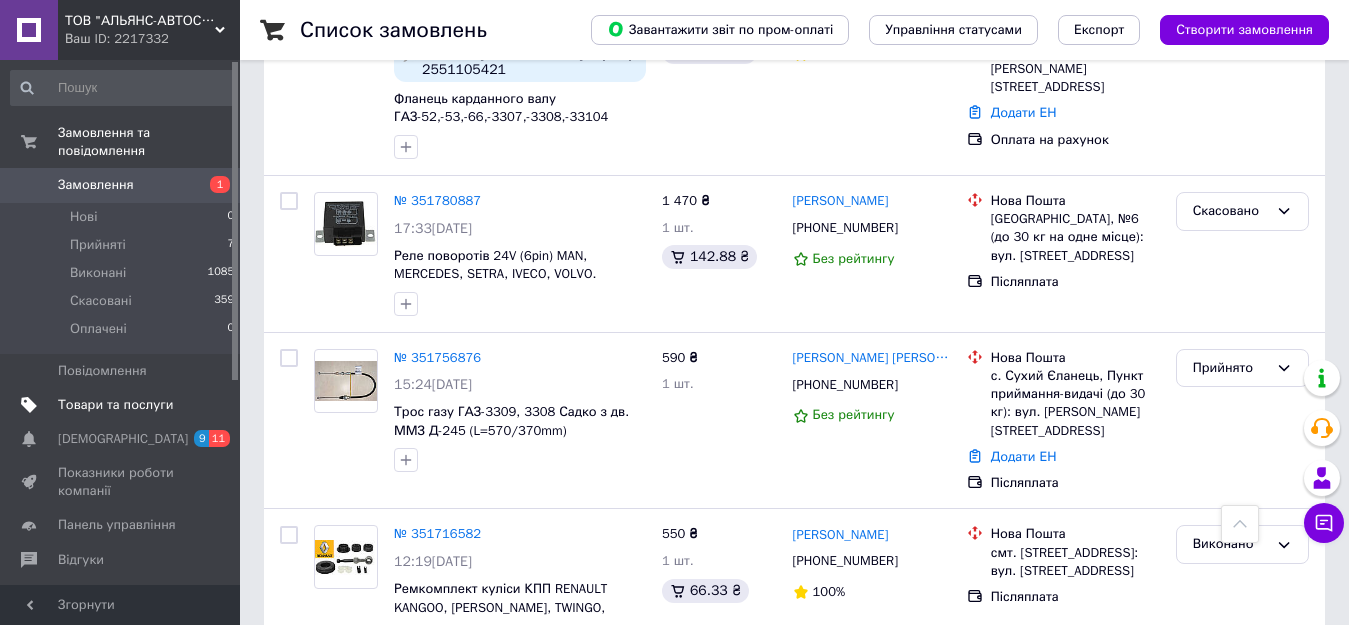 click on "Товари та послуги" at bounding box center [123, 405] 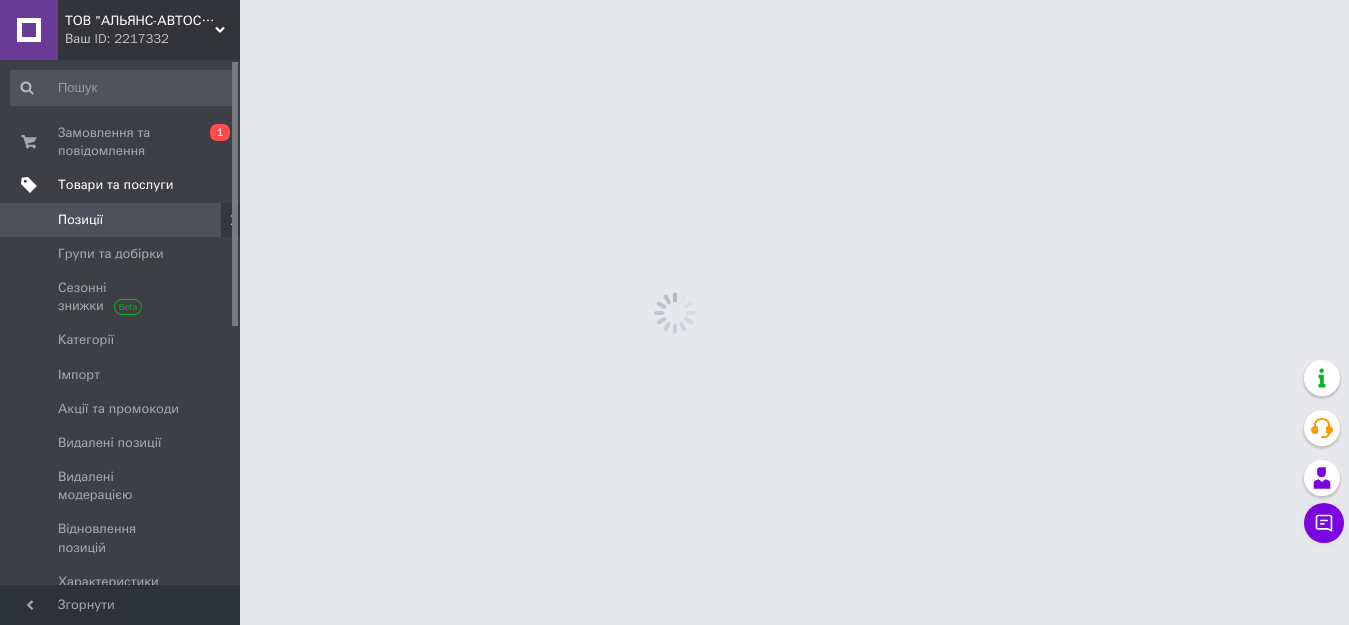 scroll, scrollTop: 0, scrollLeft: 0, axis: both 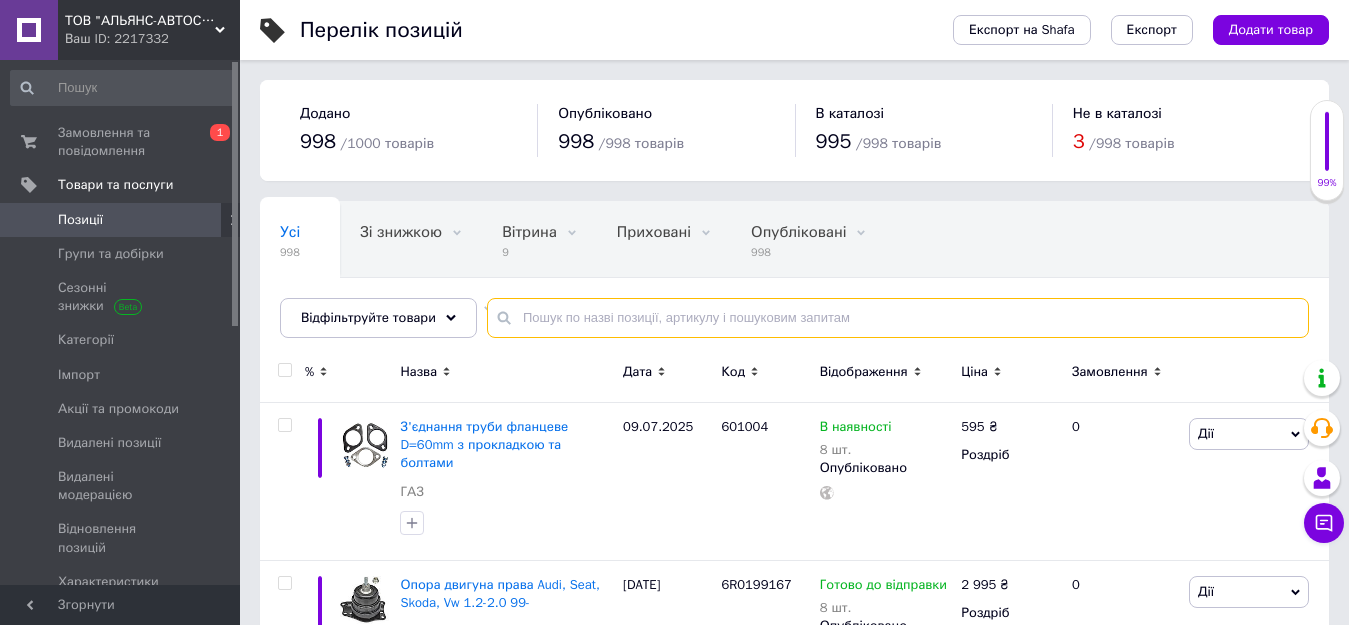 click at bounding box center (898, 318) 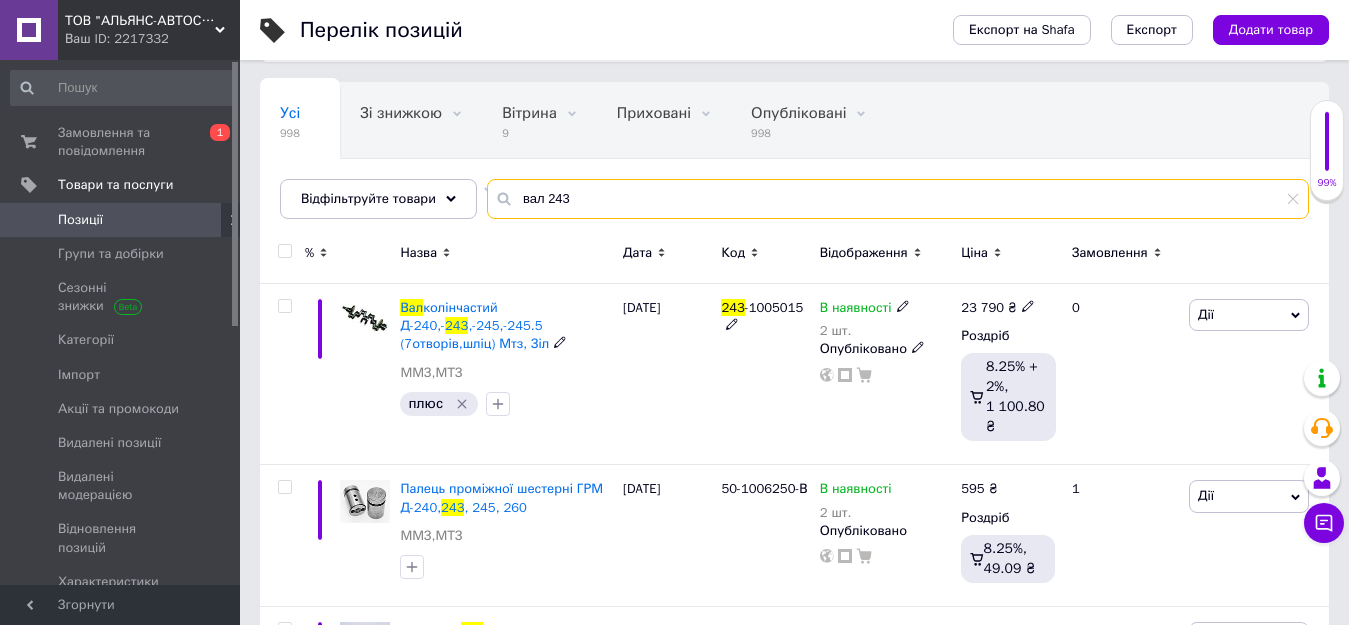 scroll, scrollTop: 121, scrollLeft: 0, axis: vertical 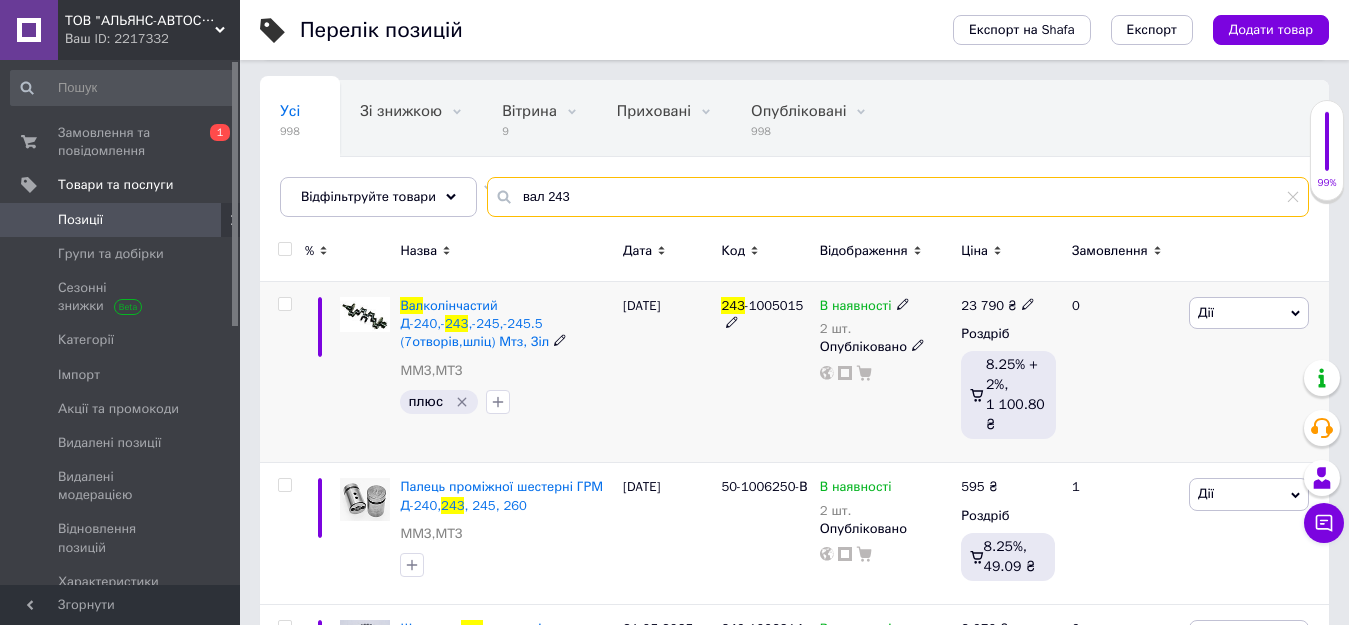type on "вал 243" 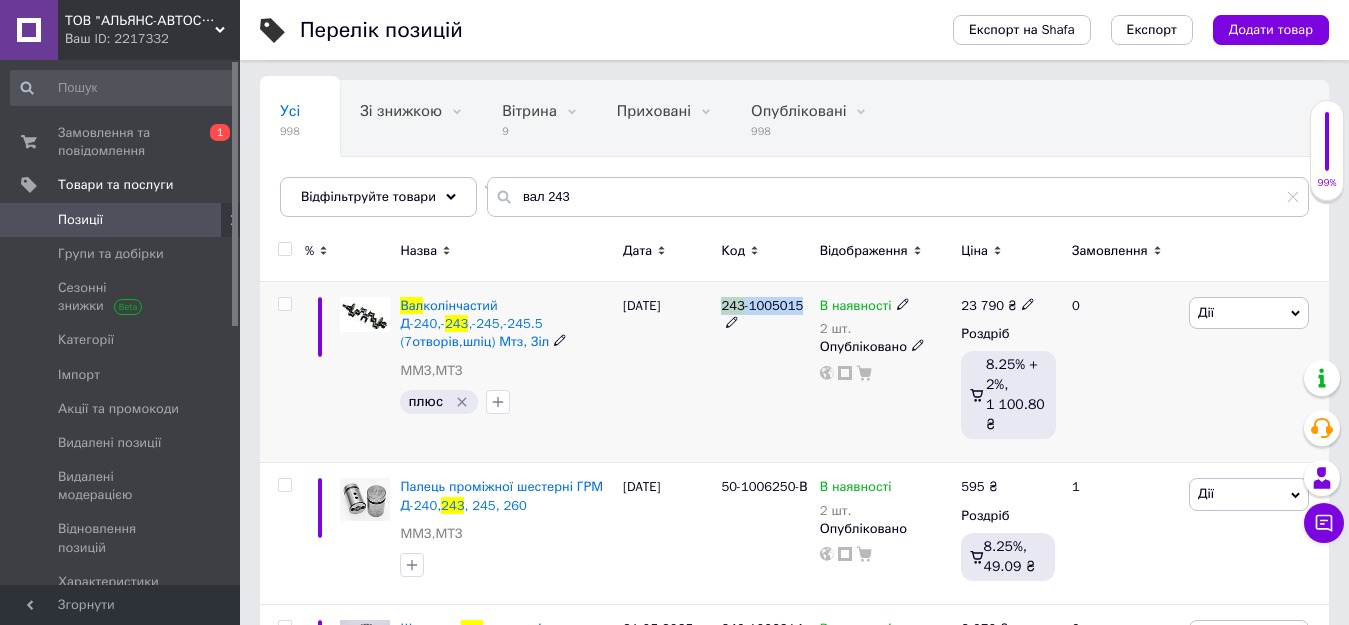 drag, startPoint x: 802, startPoint y: 304, endPoint x: 724, endPoint y: 303, distance: 78.00641 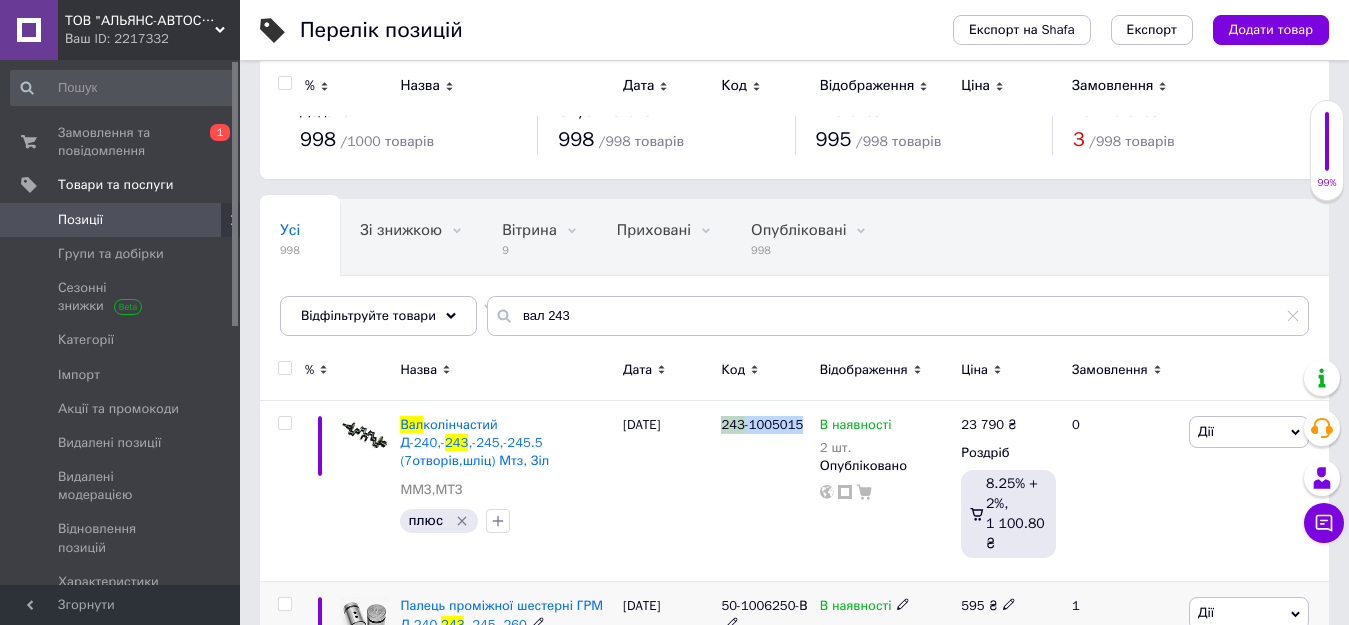 scroll, scrollTop: 0, scrollLeft: 0, axis: both 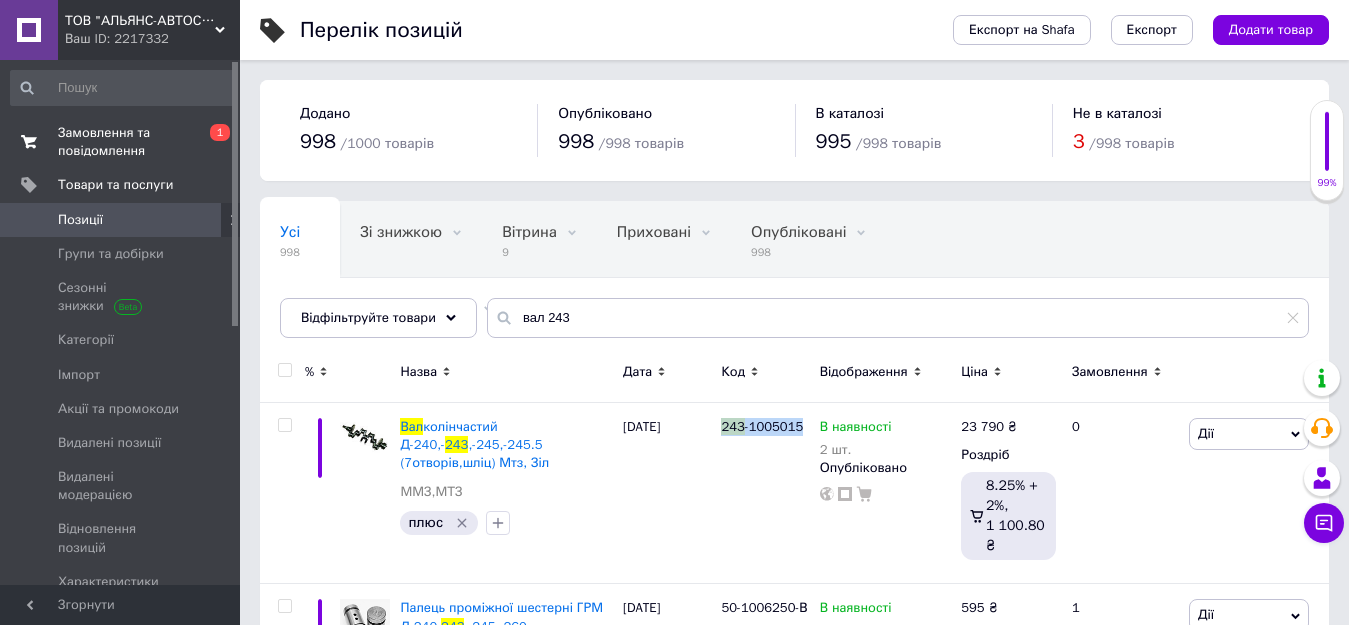 click on "Замовлення та повідомлення" at bounding box center [121, 142] 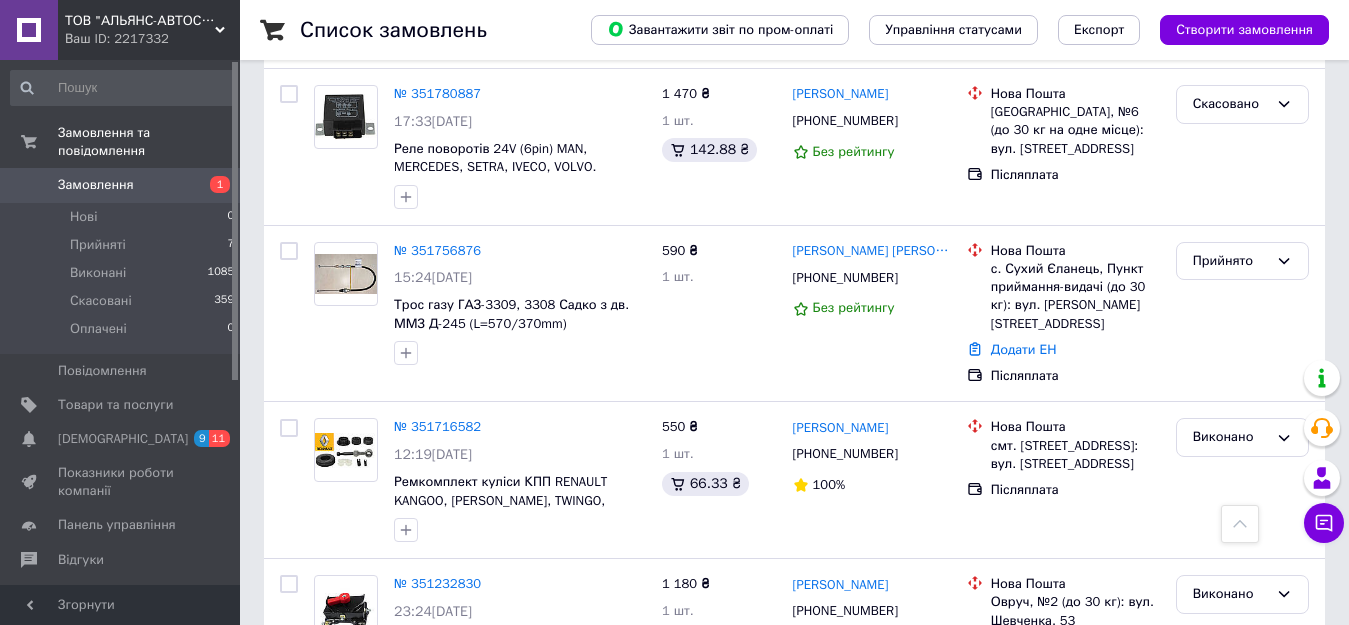 scroll, scrollTop: 846, scrollLeft: 0, axis: vertical 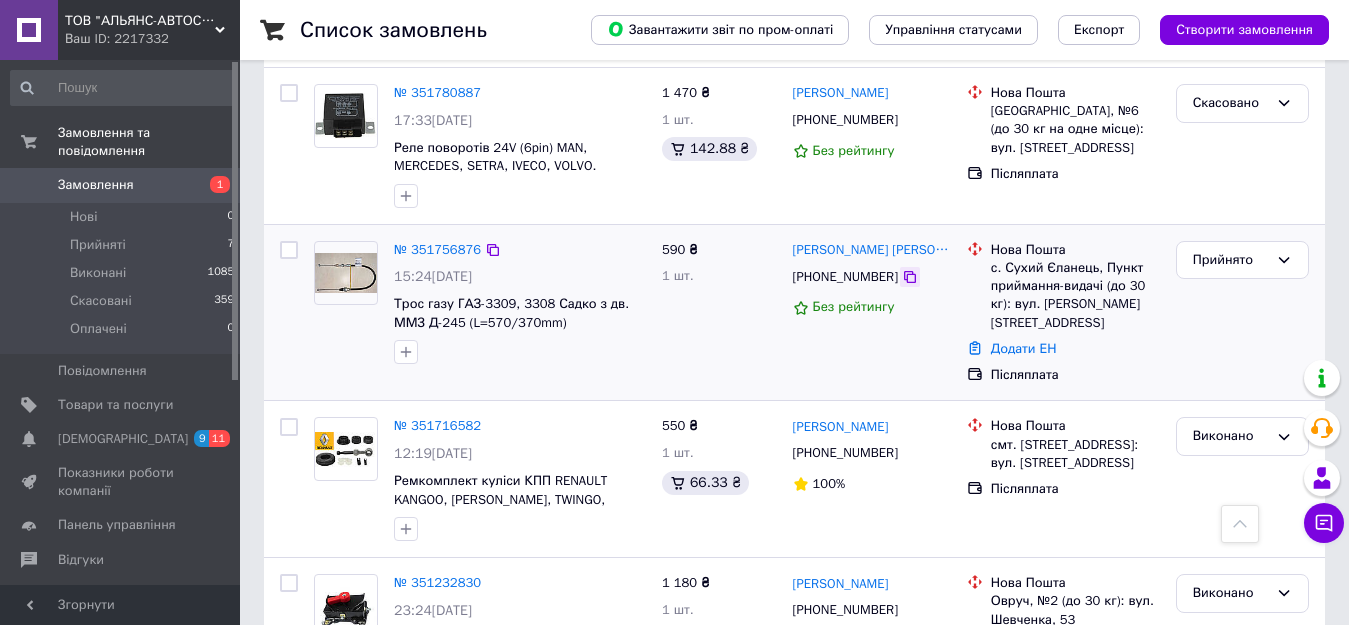 click 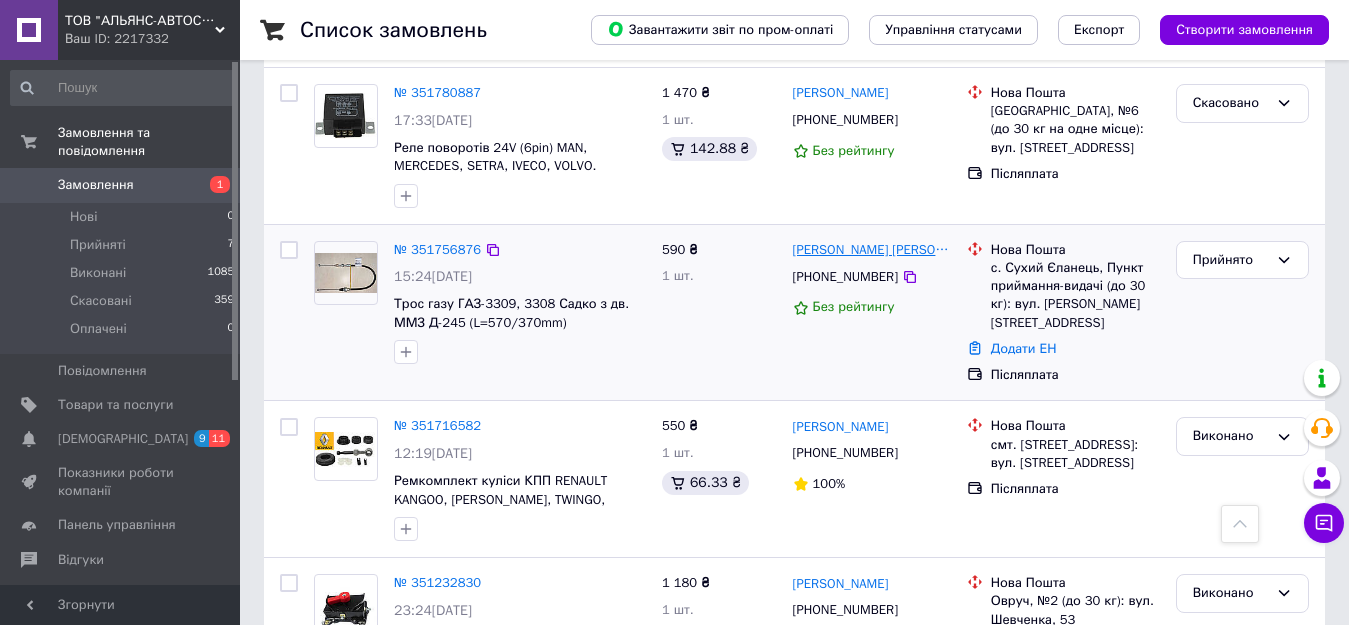 click on "[PERSON_NAME] [PERSON_NAME]" at bounding box center (872, 250) 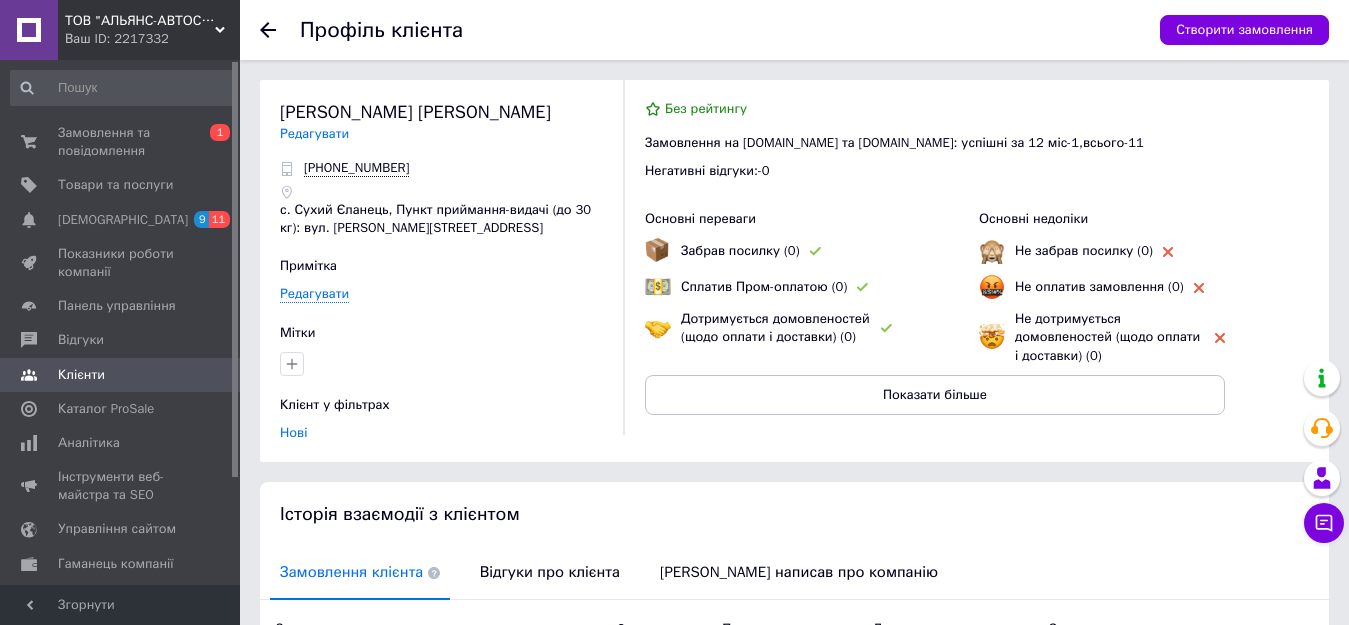 click on "Редагувати" at bounding box center (314, 134) 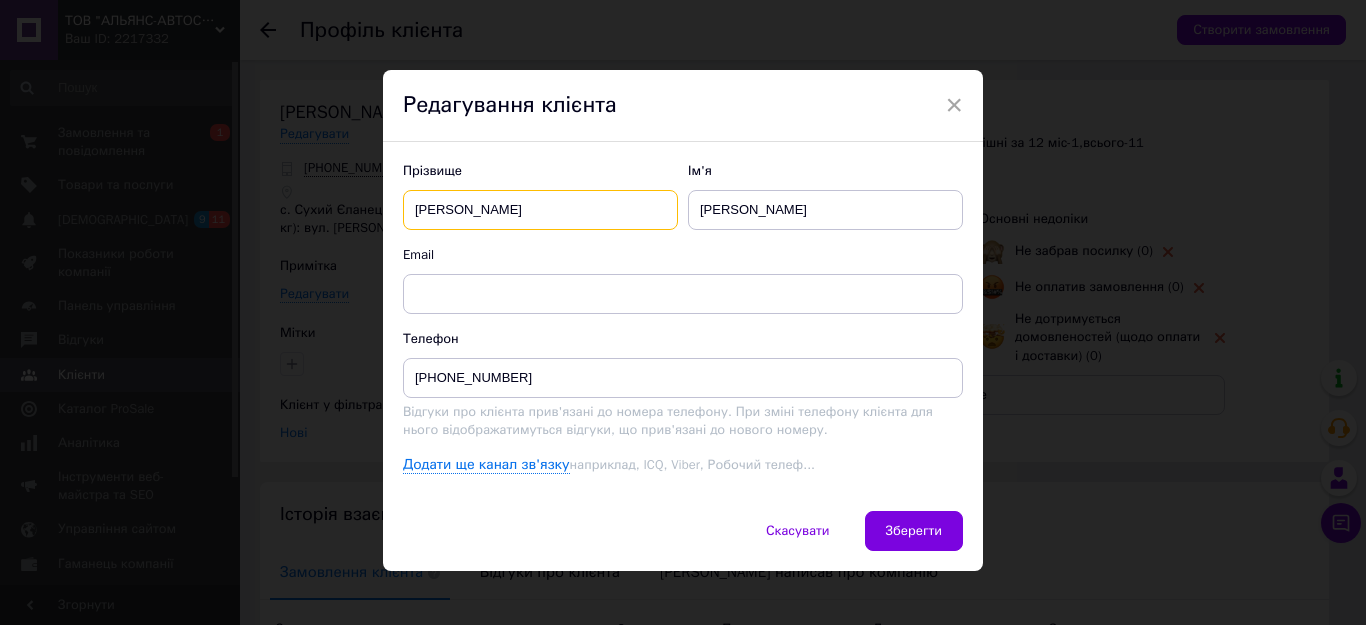 drag, startPoint x: 460, startPoint y: 210, endPoint x: 404, endPoint y: 211, distance: 56.008926 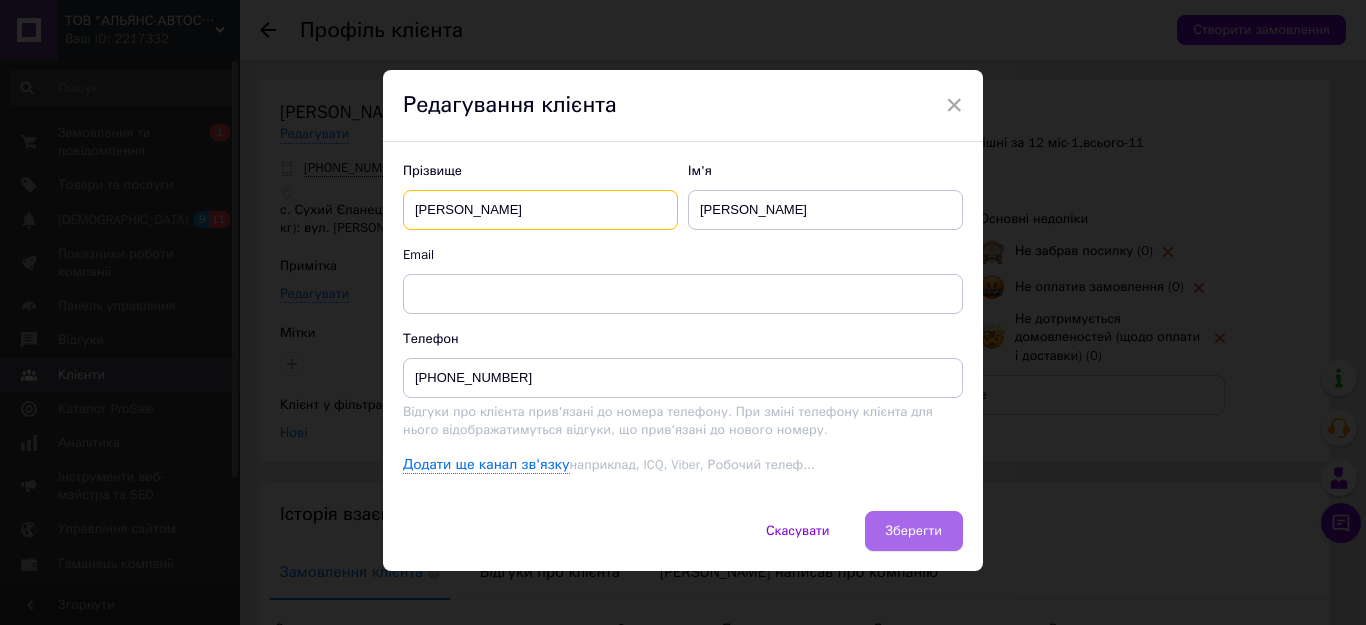 type on "[PERSON_NAME]" 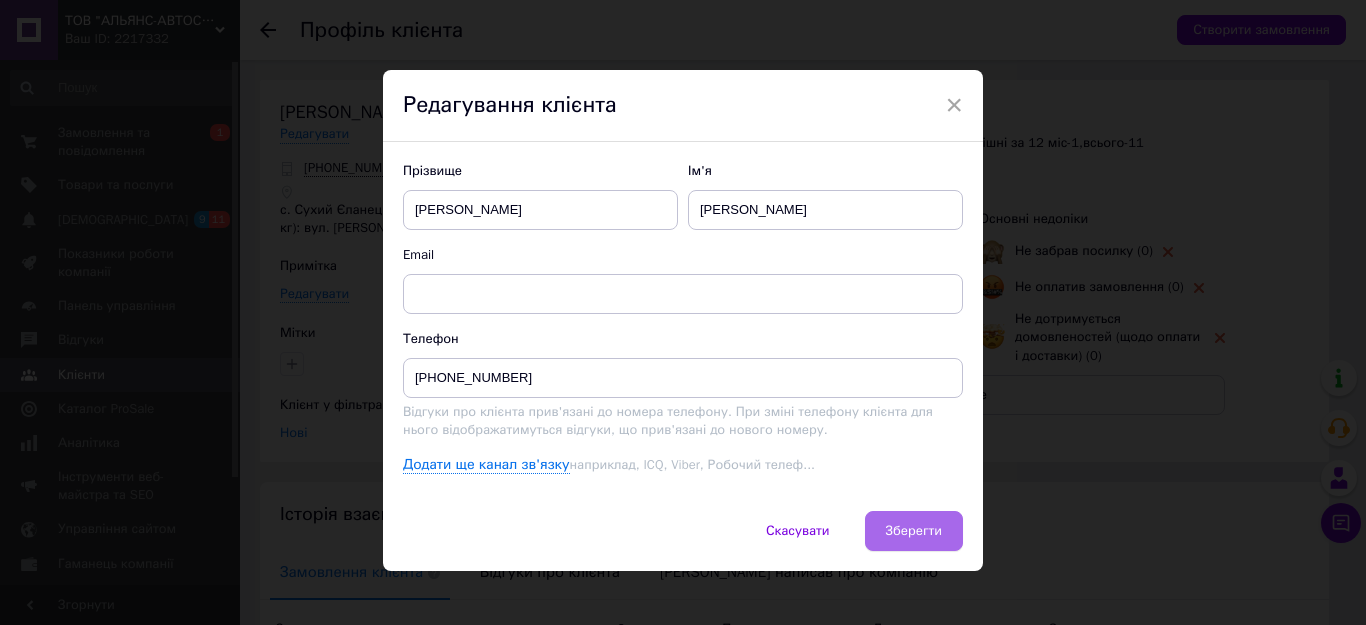 click on "Зберегти" at bounding box center [914, 531] 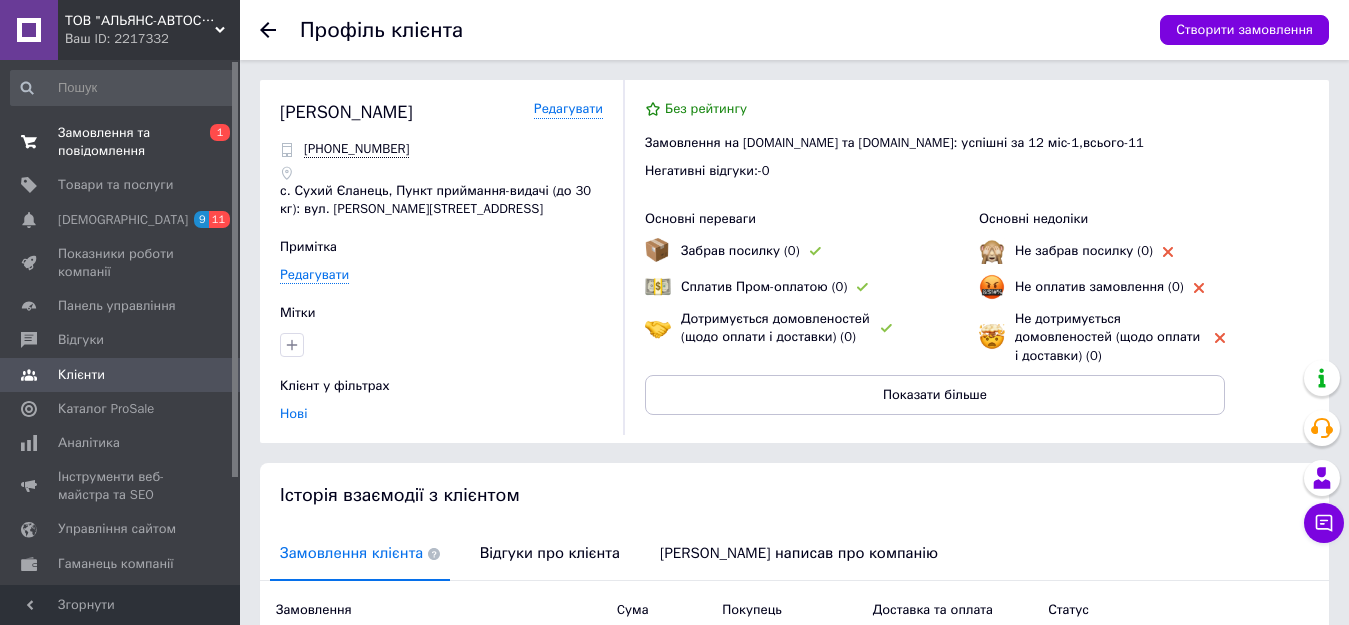 click on "Замовлення та повідомлення" at bounding box center (121, 142) 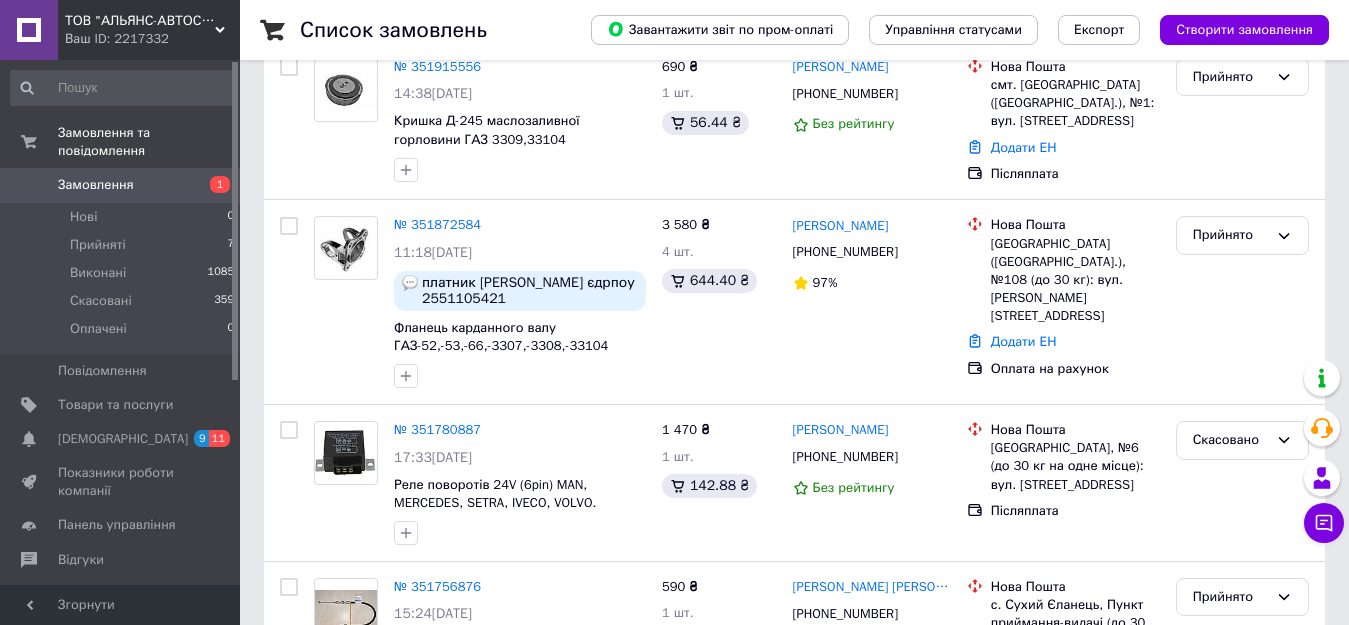 scroll, scrollTop: 654, scrollLeft: 0, axis: vertical 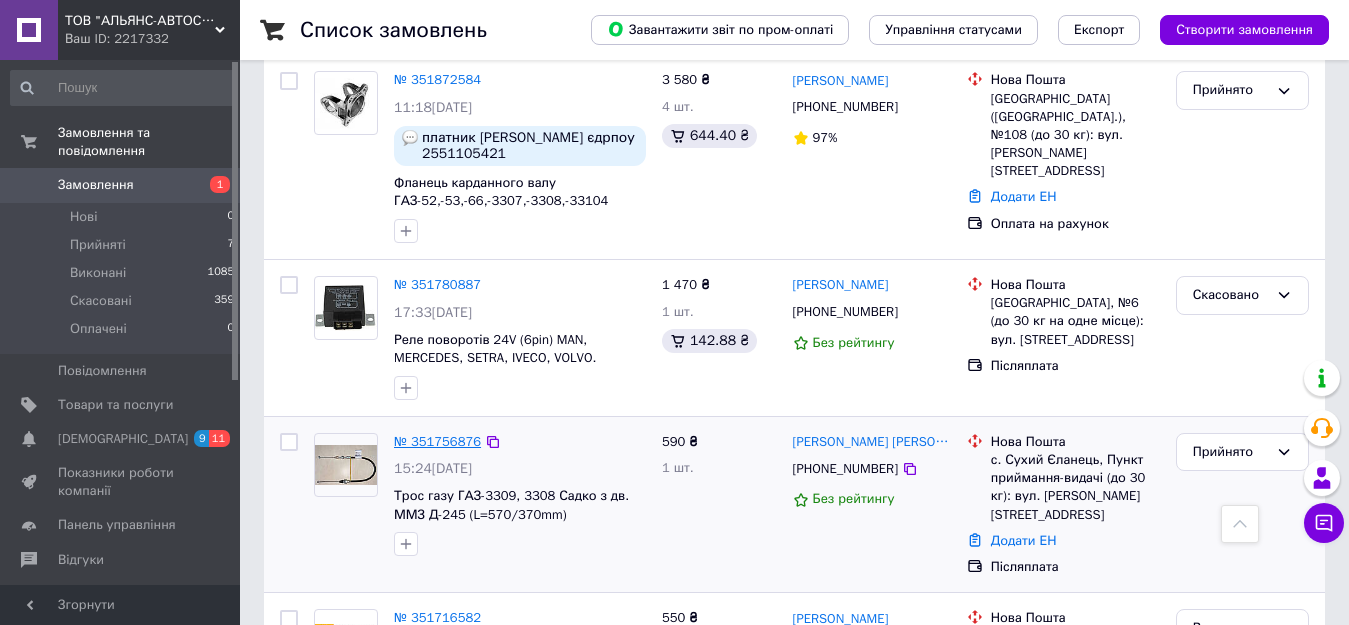 click on "№ 351756876" at bounding box center [437, 441] 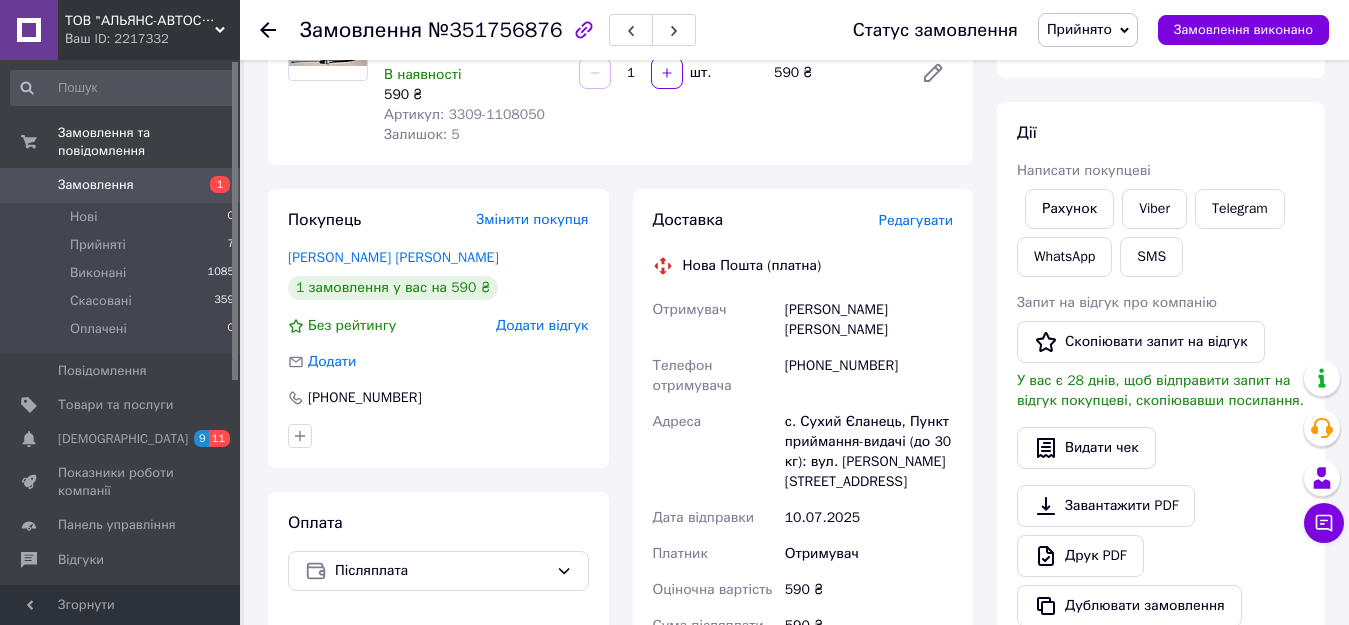 scroll, scrollTop: 183, scrollLeft: 0, axis: vertical 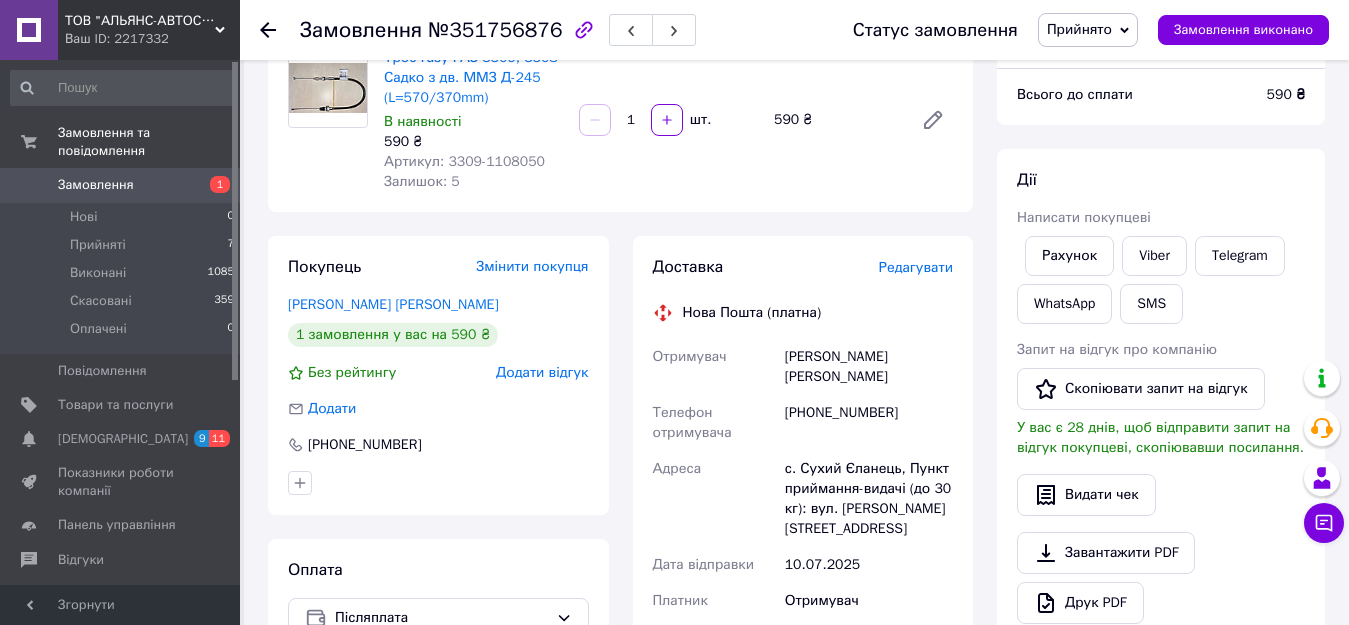click on "Змінити покупця" at bounding box center [532, 266] 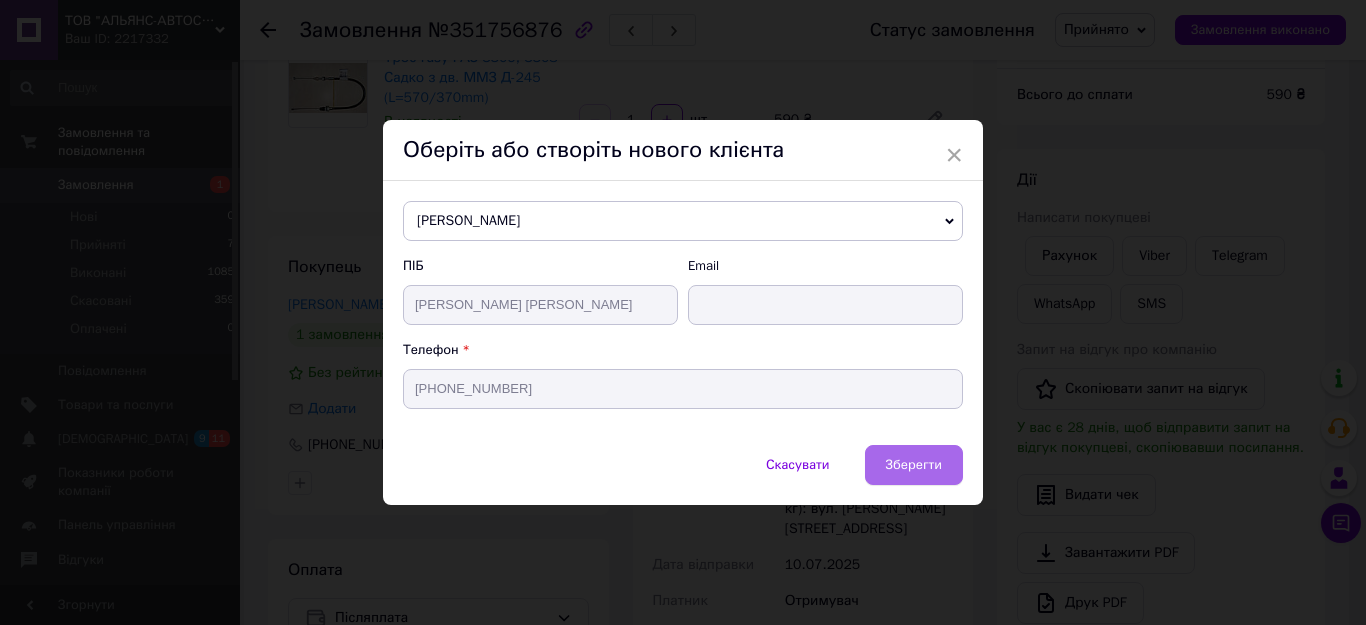 click on "Зберегти" at bounding box center [914, 464] 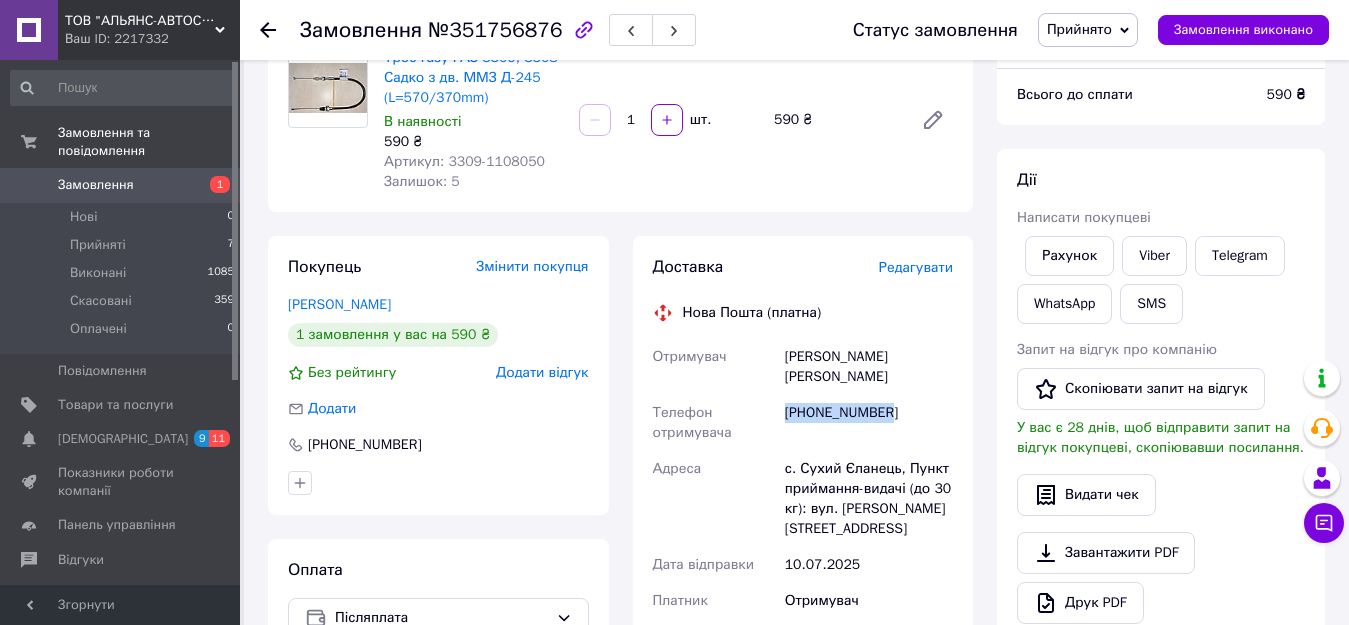 drag, startPoint x: 887, startPoint y: 392, endPoint x: 788, endPoint y: 396, distance: 99.08077 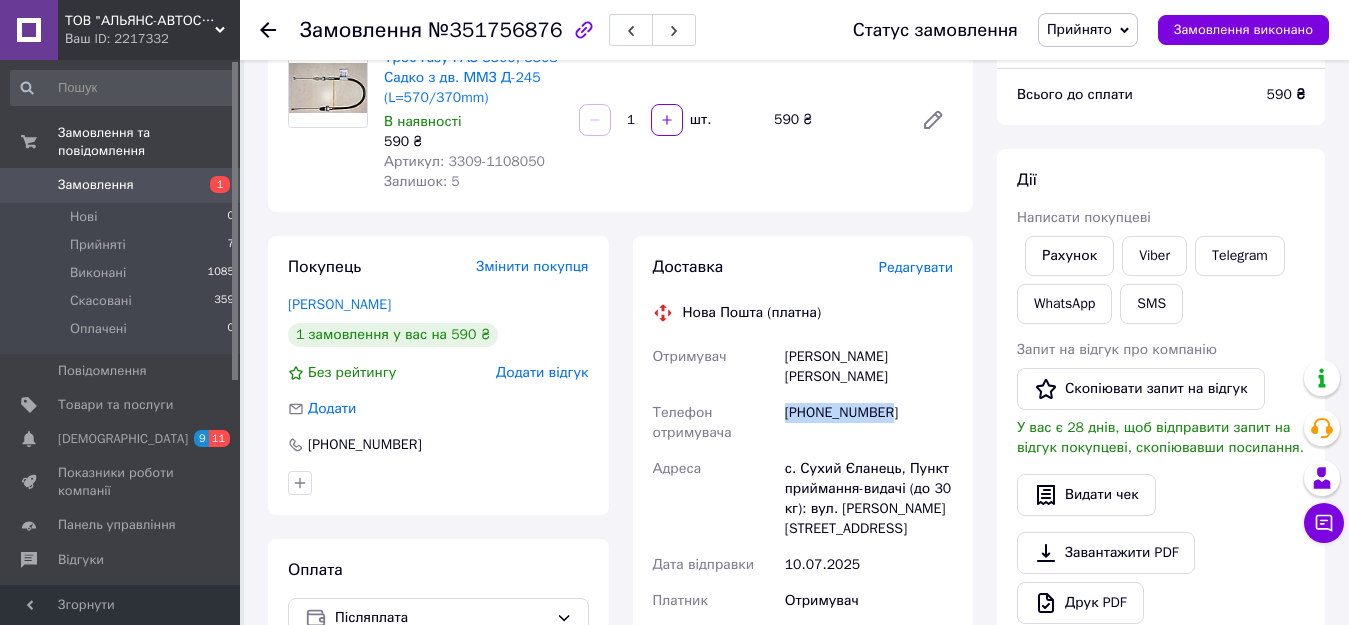 click on "Замовлення" at bounding box center (96, 185) 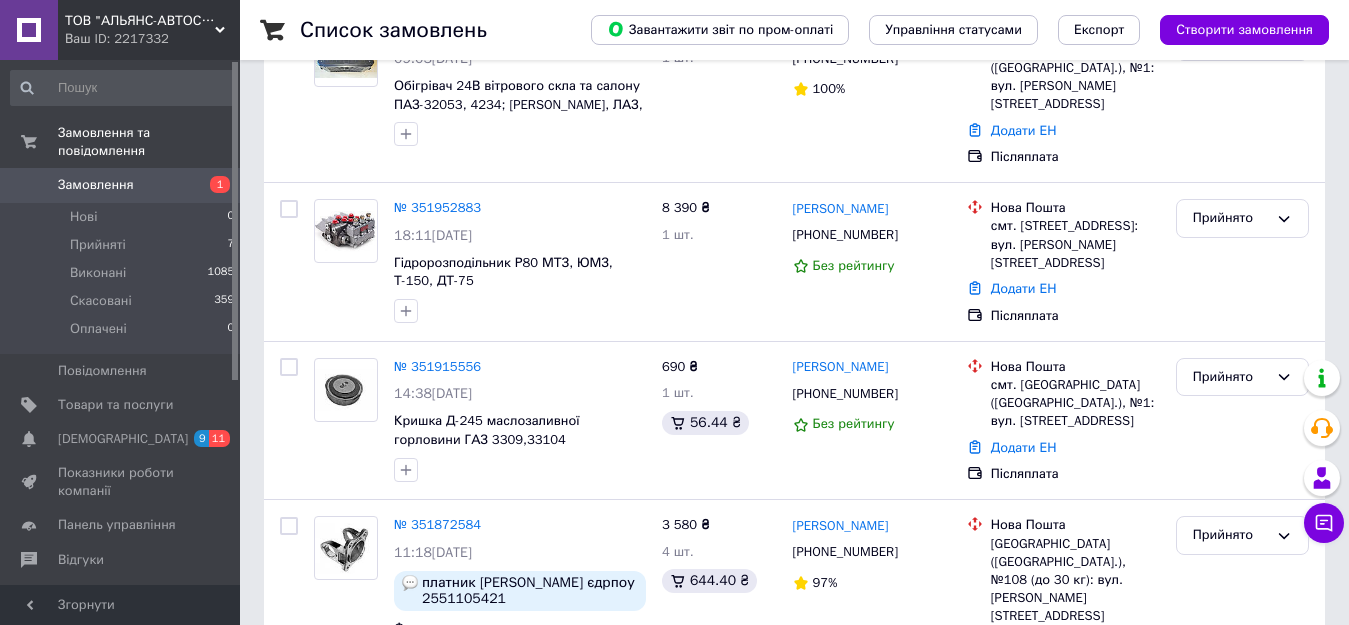 scroll, scrollTop: 287, scrollLeft: 0, axis: vertical 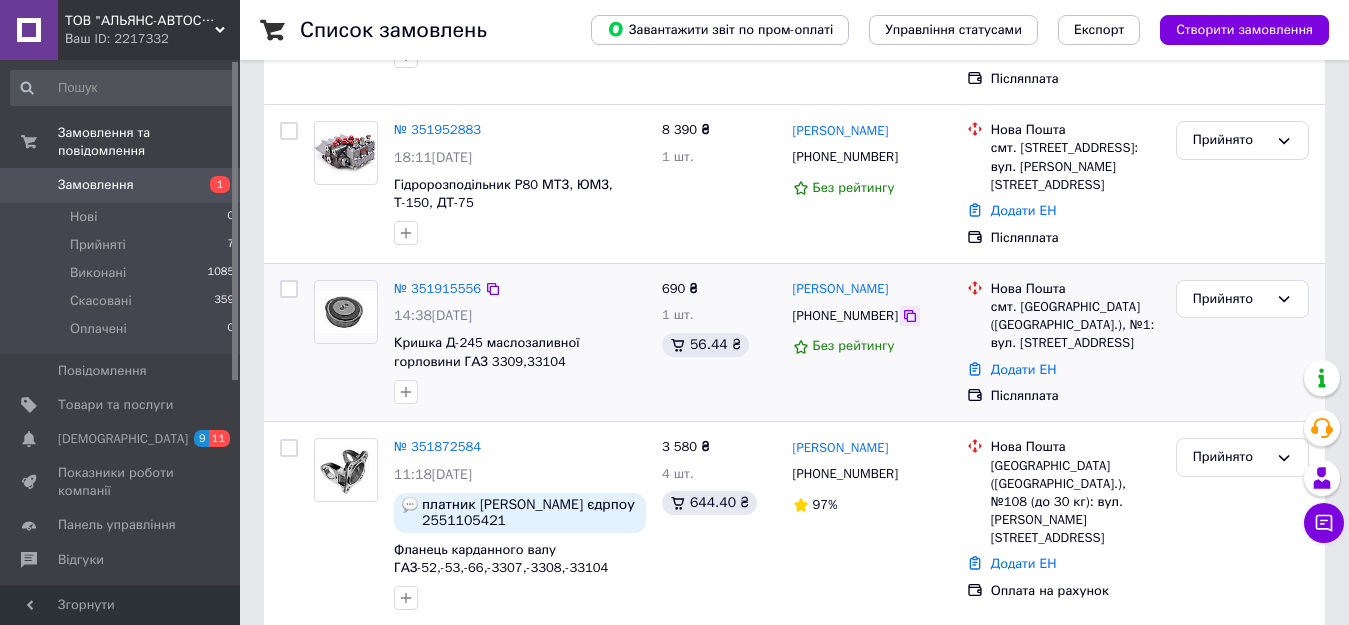 click 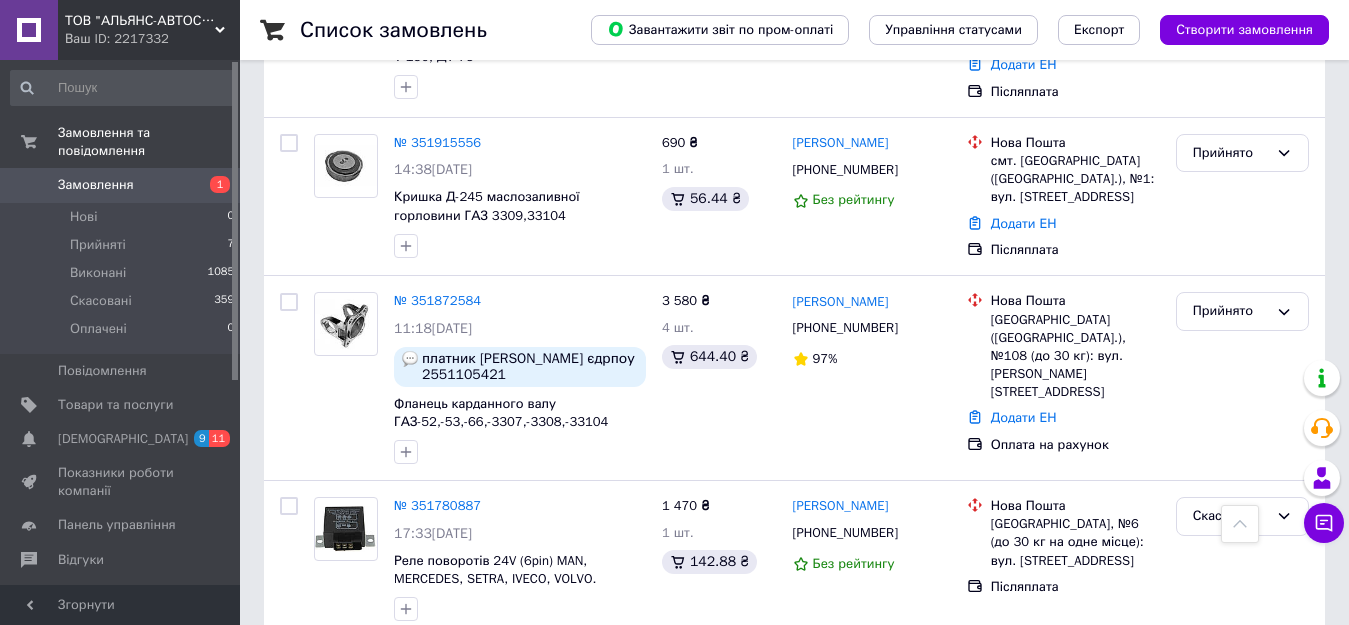 scroll, scrollTop: 408, scrollLeft: 0, axis: vertical 